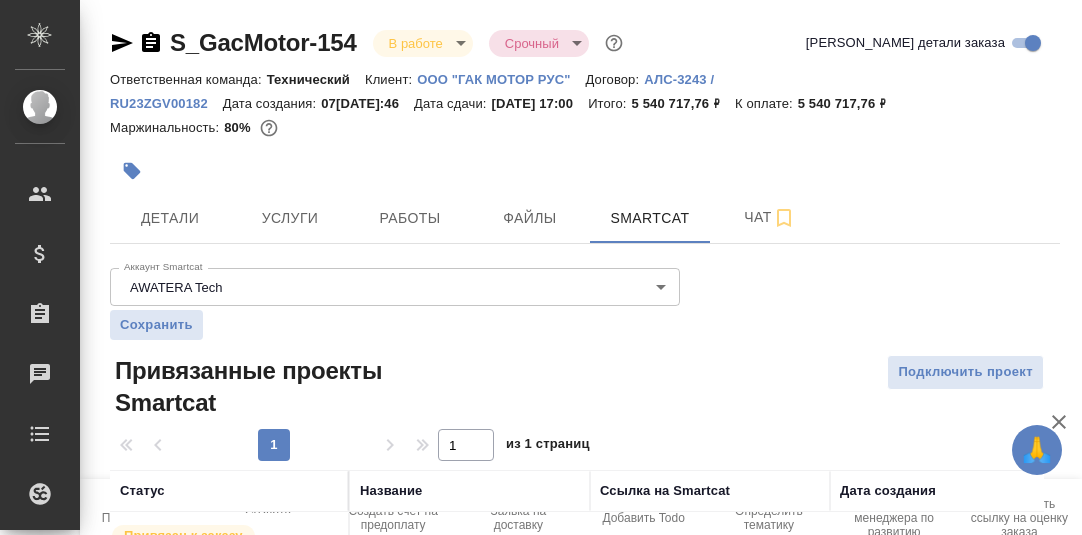 scroll, scrollTop: 0, scrollLeft: 0, axis: both 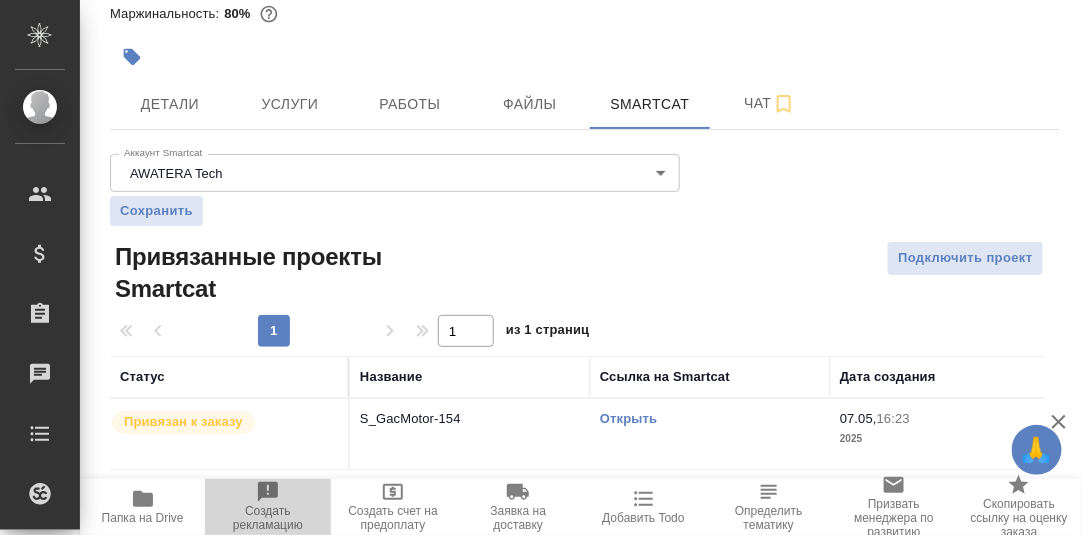 click 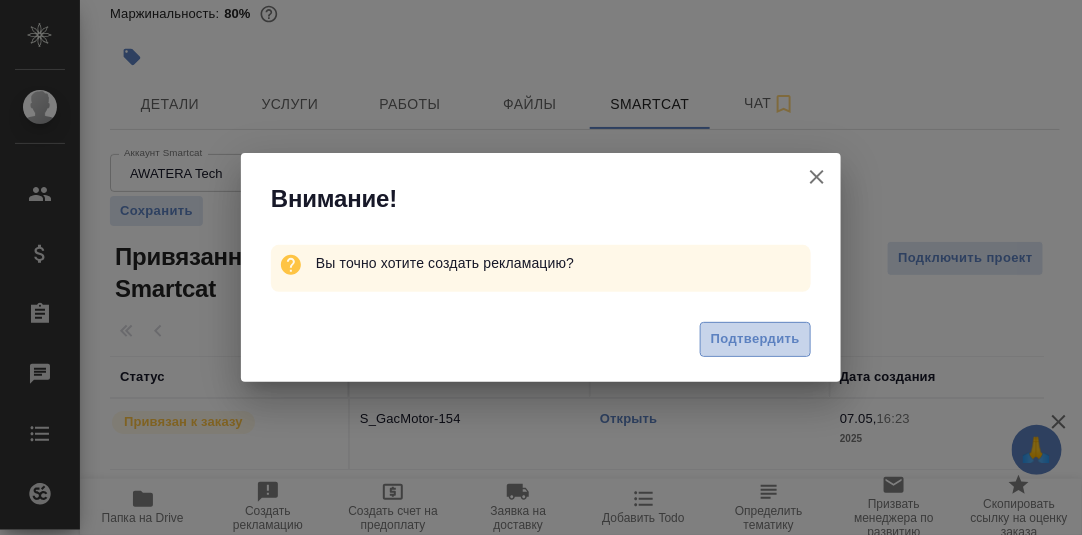 click on "Подтвердить" at bounding box center (755, 339) 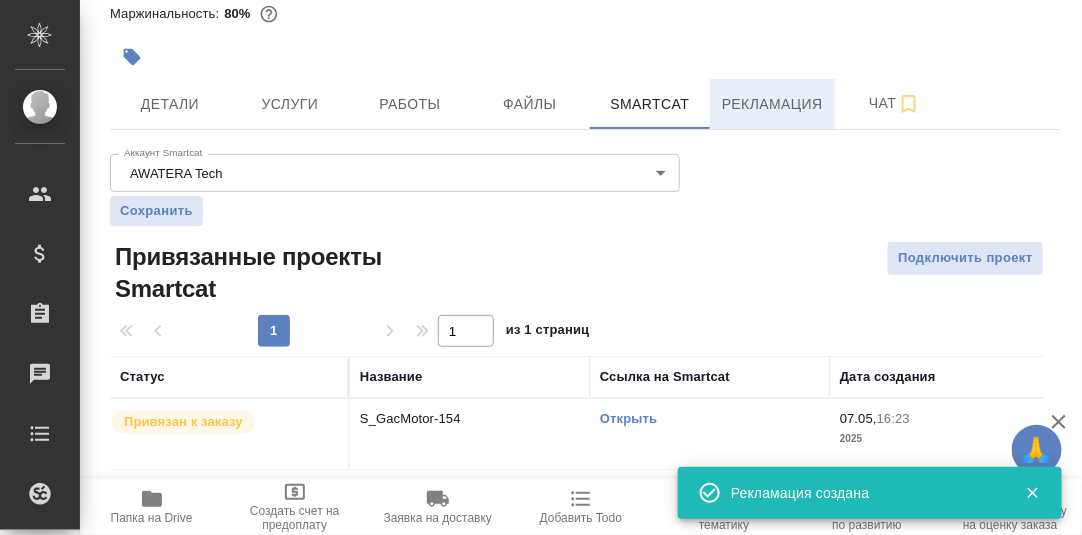 click on "Рекламация" at bounding box center (772, 104) 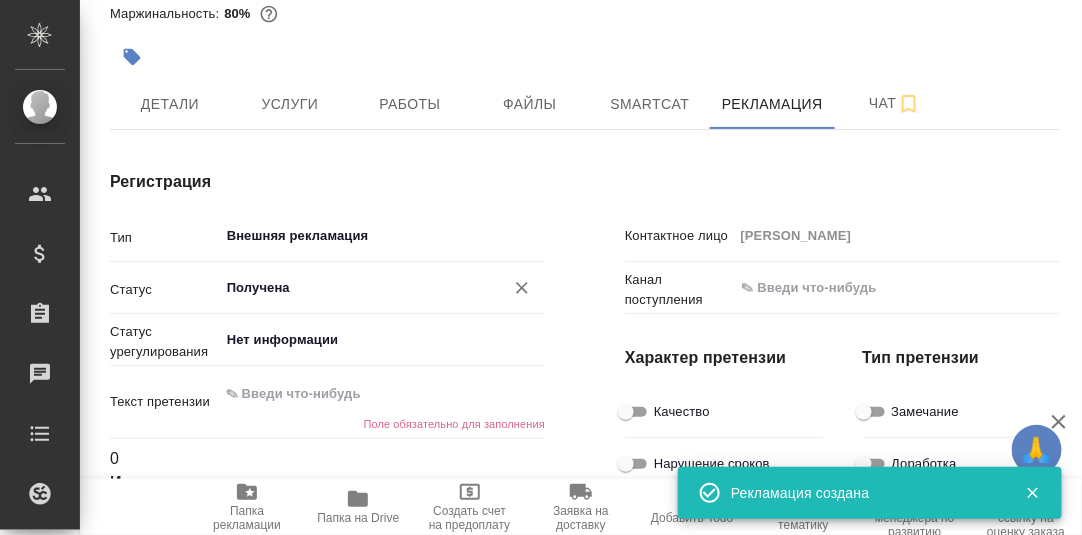 type on "x" 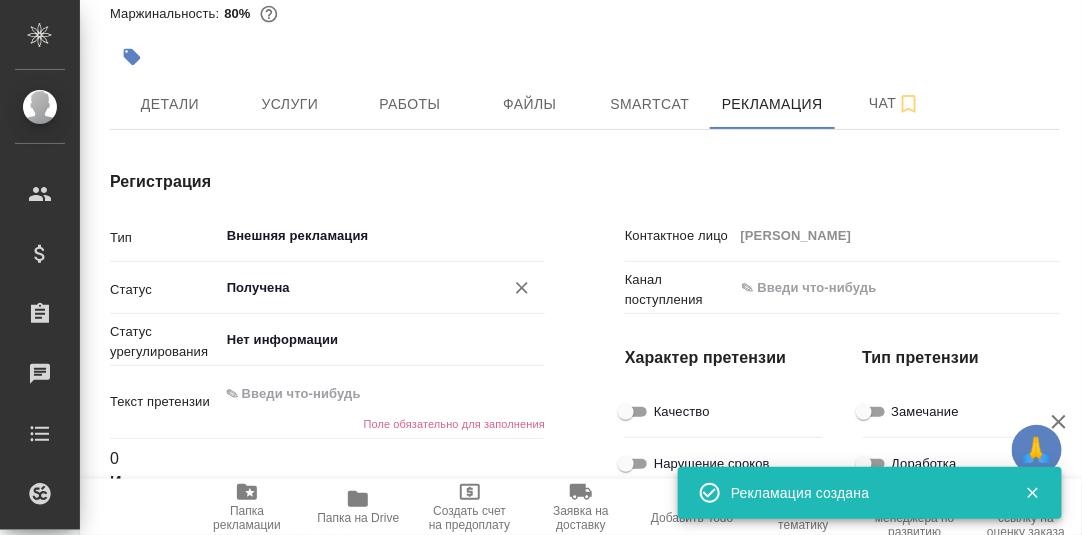type on "x" 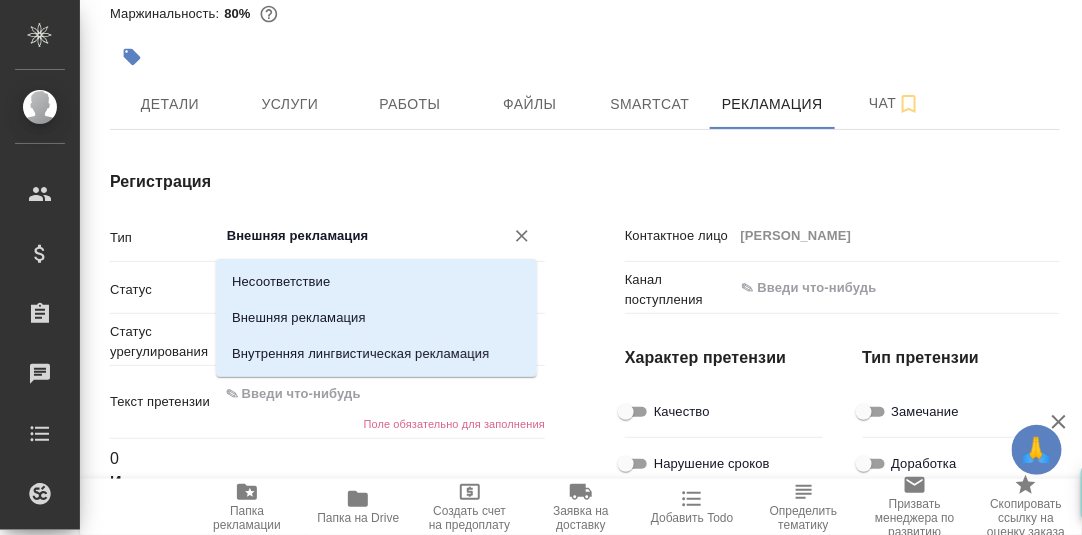click on "Внешняя рекламация" at bounding box center (348, 236) 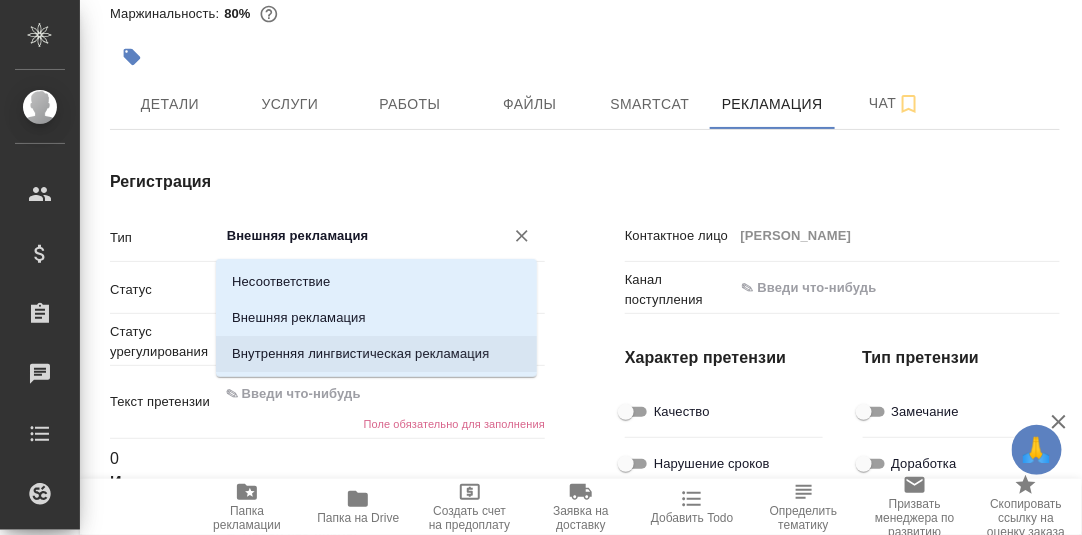 click on "Внутренняя лингвистическая рекламация" at bounding box center [360, 354] 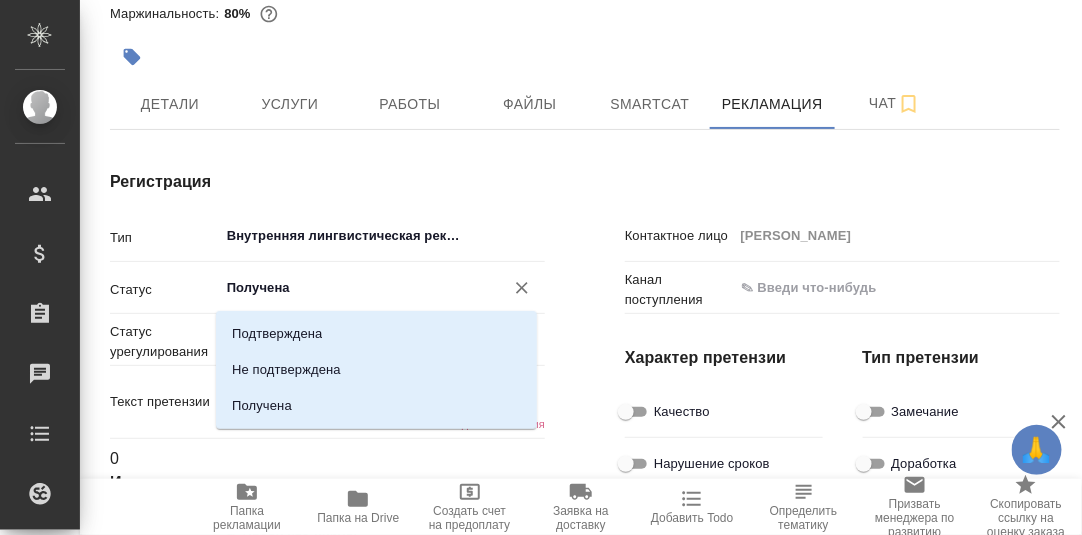 click on "Получена" at bounding box center (348, 288) 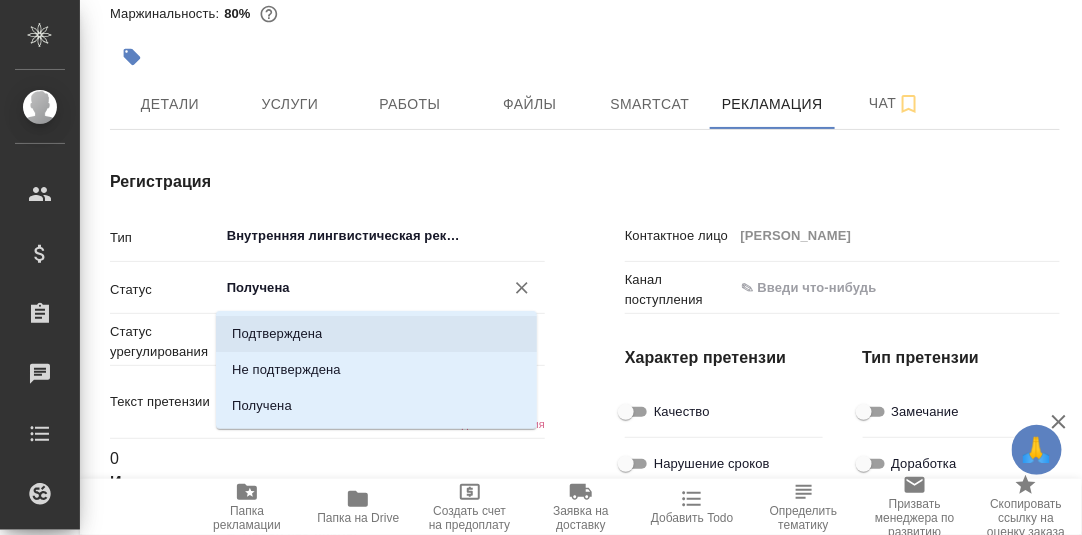 click on "Подтверждена" at bounding box center (277, 334) 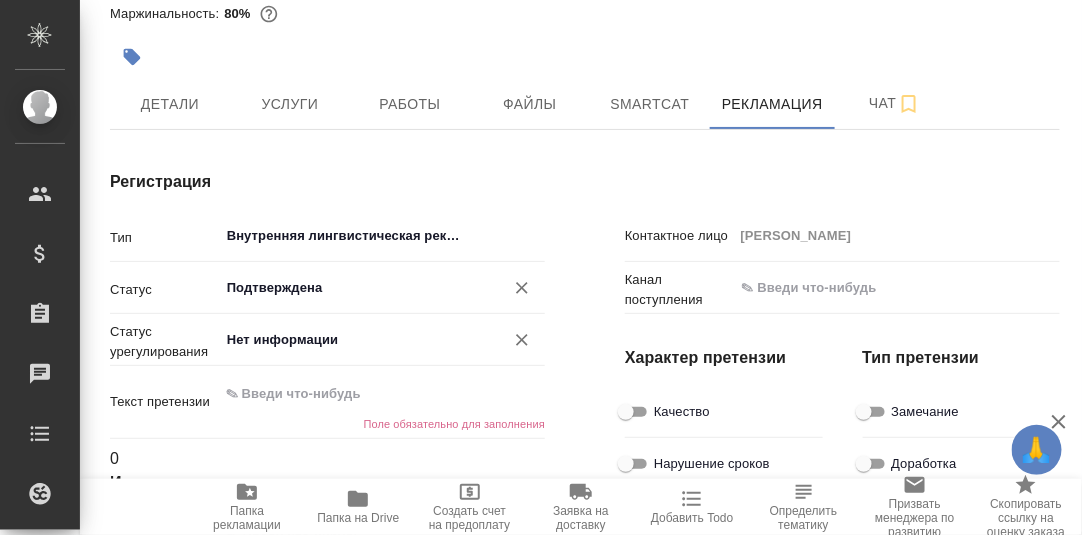 scroll, scrollTop: 213, scrollLeft: 0, axis: vertical 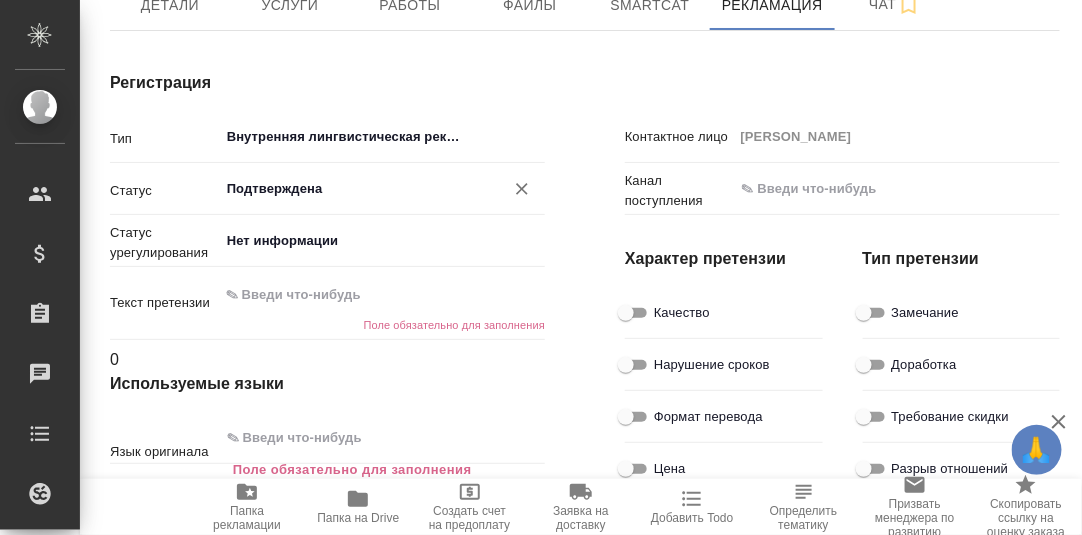 click at bounding box center [382, 295] 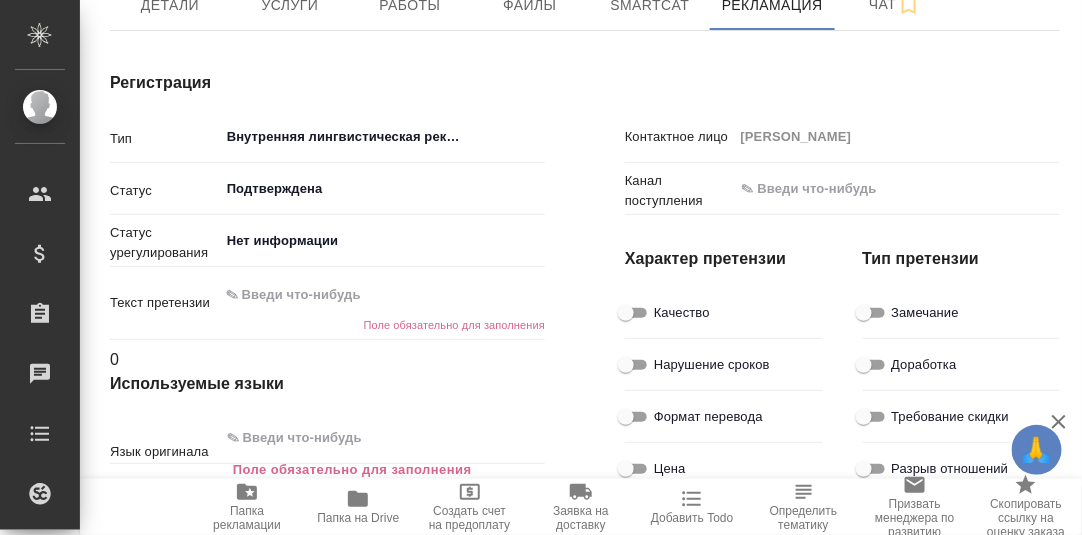 type on "x" 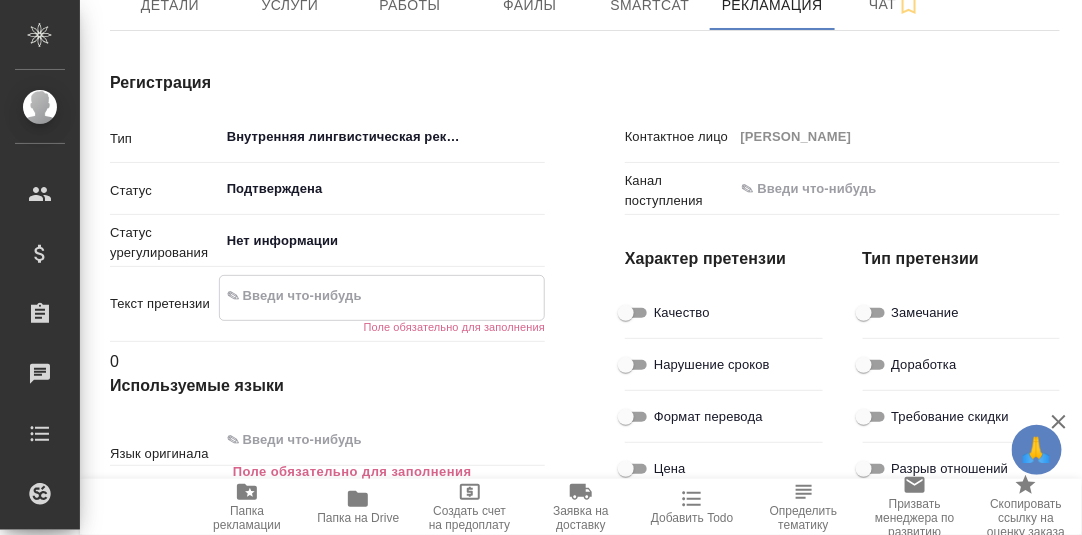 paste on "Тут очень плохой перевод был. В основном где просто термины. Где обычный связный текст, еще нормально, но там, скорее всего, многое из ТМ. Я 3 дня его проверял! Даже не верится, что в штате делали: просто куча бреда, неотредактированного МТ. Причем многое есть в глоссарии, но им не пользовались. Вот прямо как прошлым летом, когда фрилы тонны такого сдавали." 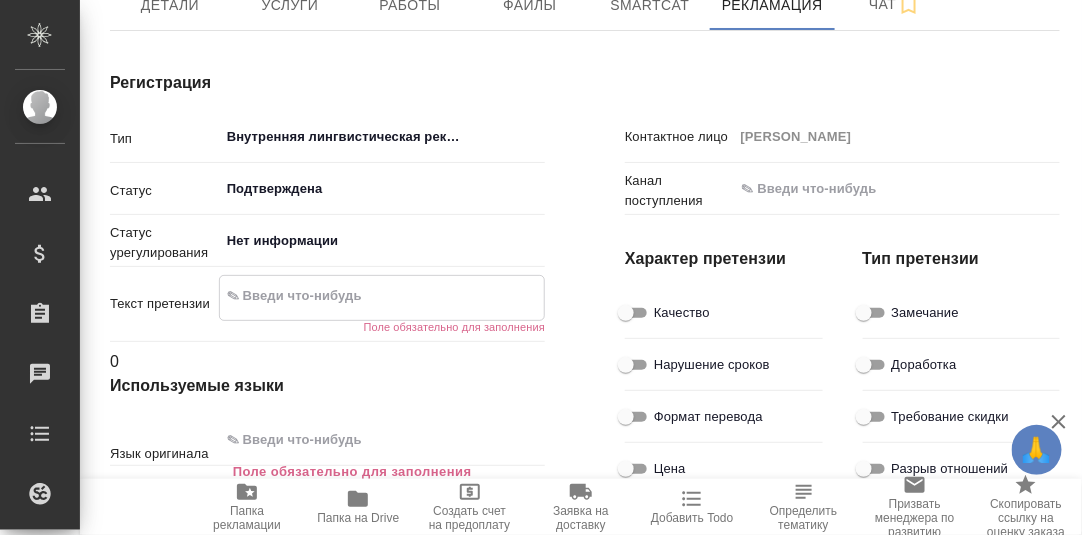 type on "Тут очень плохой перевод был. В основном где просто термины. Где обычный связный текст, еще нормально, но там, скорее всего, многое из ТМ. Я 3 дня его проверял! Даже не верится, что в штате делали: просто куча бреда, неотредактированного МТ. Причем многое есть в глоссарии, но им не пользовались. Вот прямо как прошлым летом, когда фрилы тонны такого сдавали." 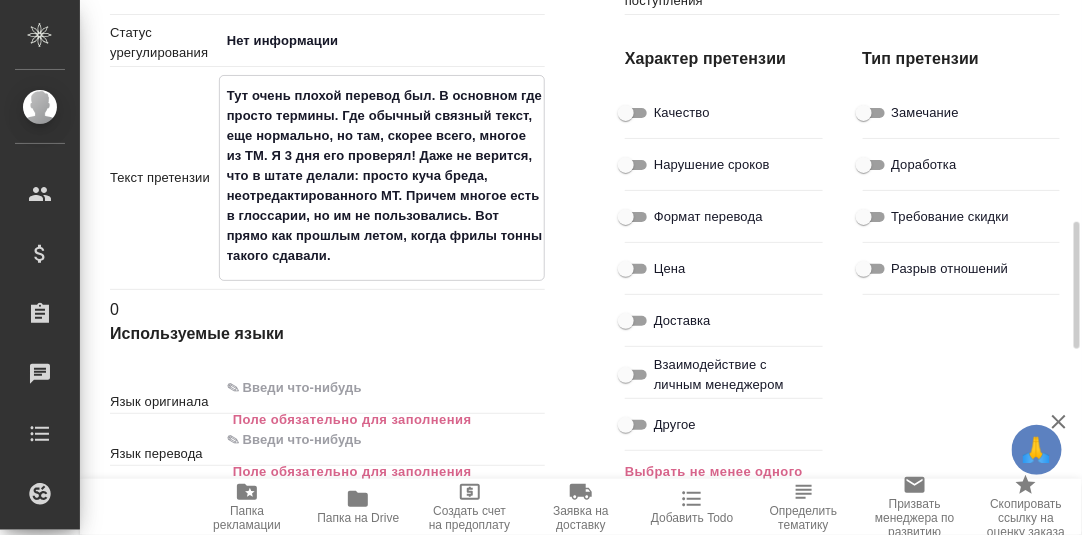 scroll, scrollTop: 513, scrollLeft: 0, axis: vertical 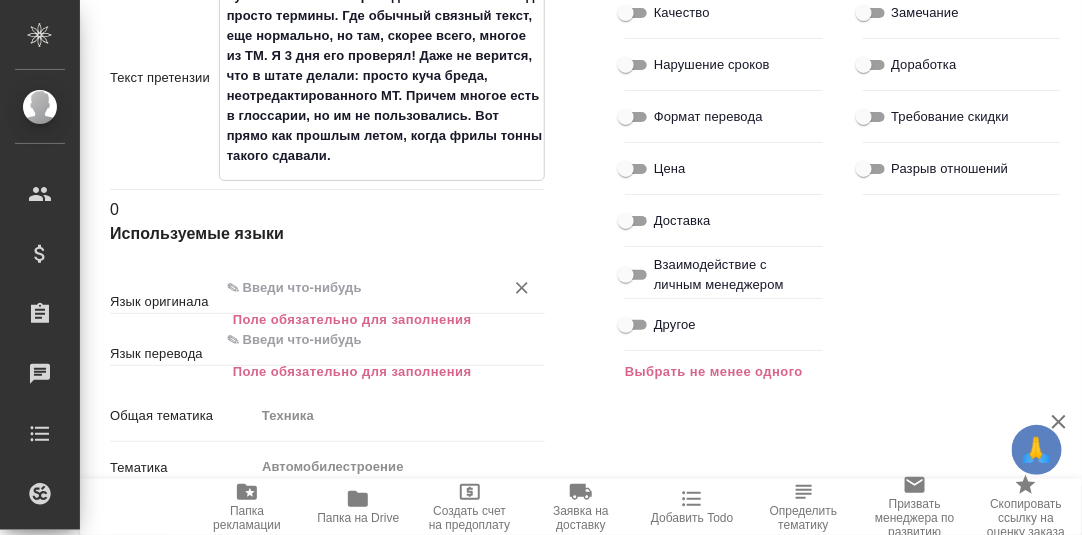 type on "Тут очень плохой перевод был. В основном где просто термины. Где обычный связный текст, еще нормально, но там, скорее всего, многое из ТМ. Я 3 дня его проверял! Даже не верится, что в штате делали: просто куча бреда, неотредактированного МТ. Причем многое есть в глоссарии, но им не пользовались. Вот прямо как прошлым летом, когда фрилы тонны такого сдавали." 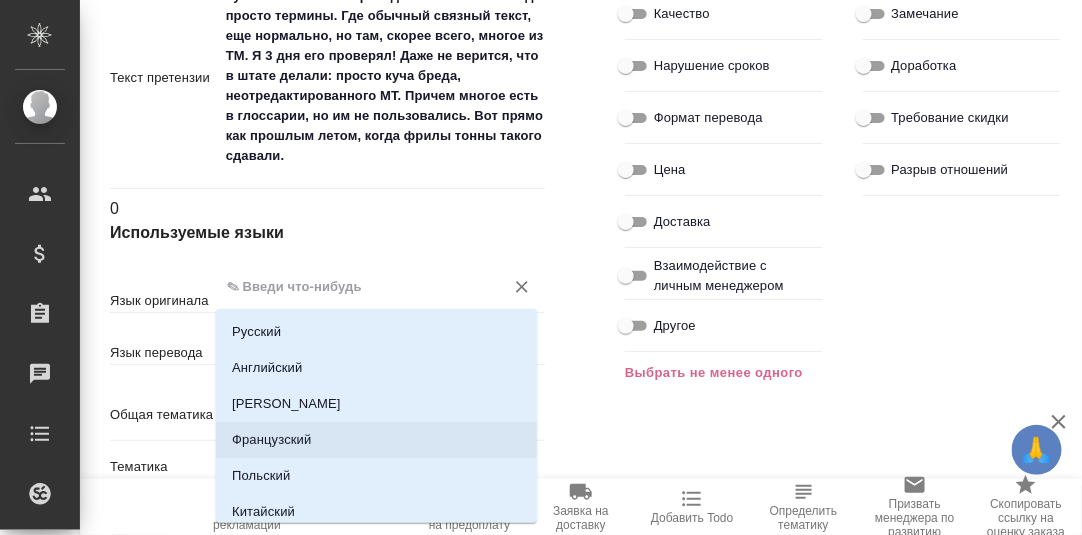scroll, scrollTop: 99, scrollLeft: 0, axis: vertical 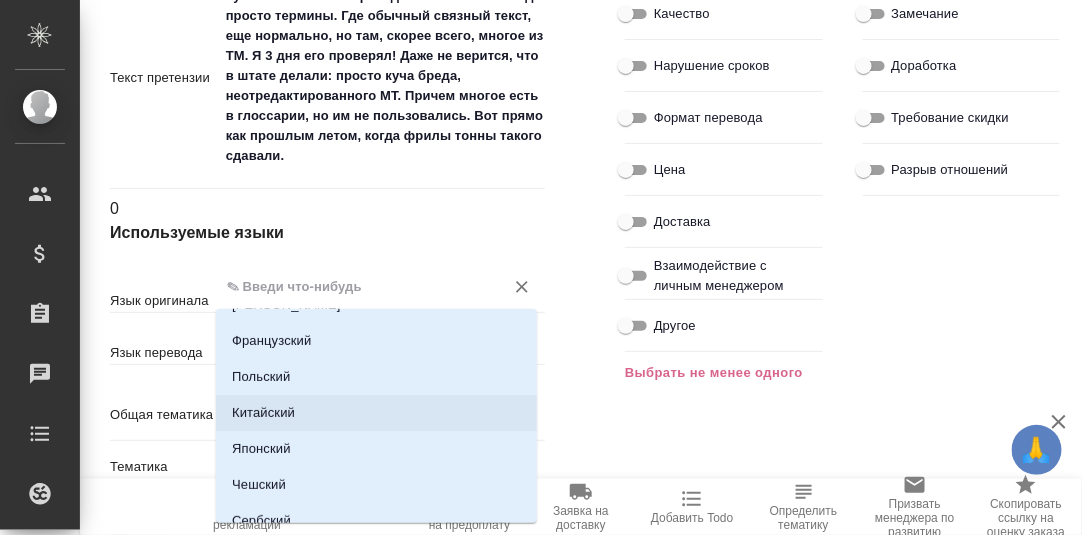 click on "Китайский" at bounding box center (376, 413) 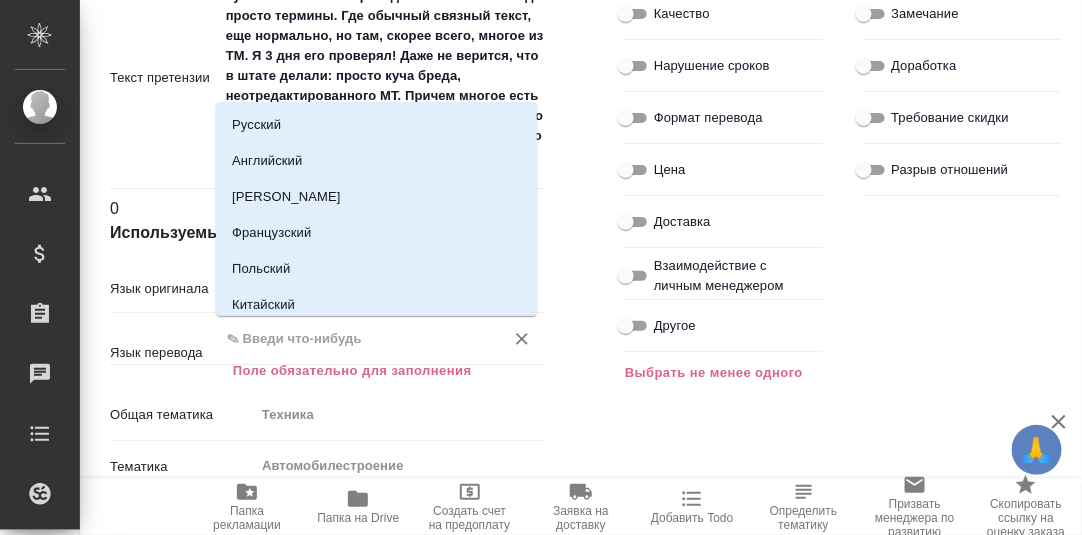 click at bounding box center (348, 339) 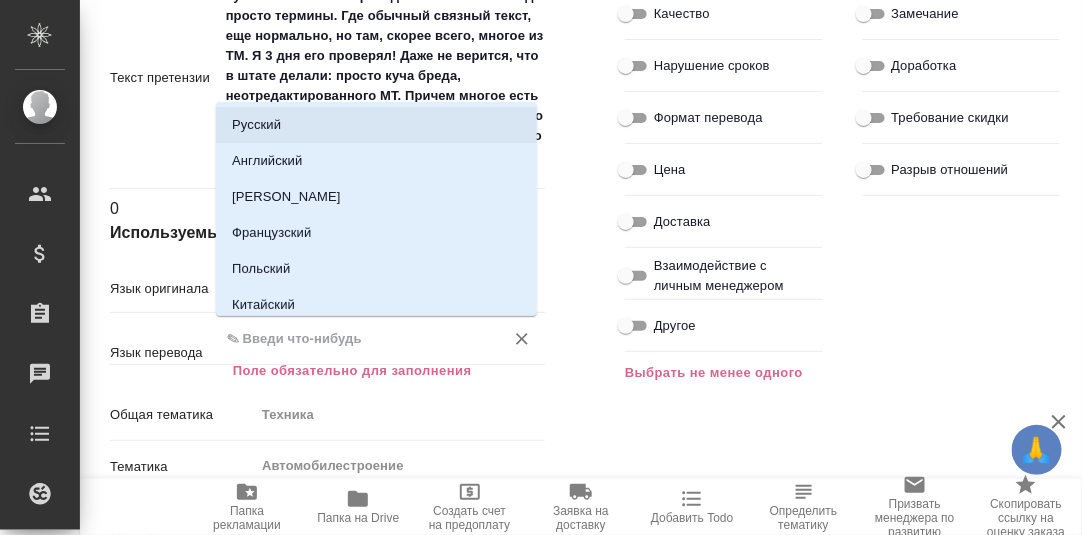 click on "Русский" at bounding box center (376, 125) 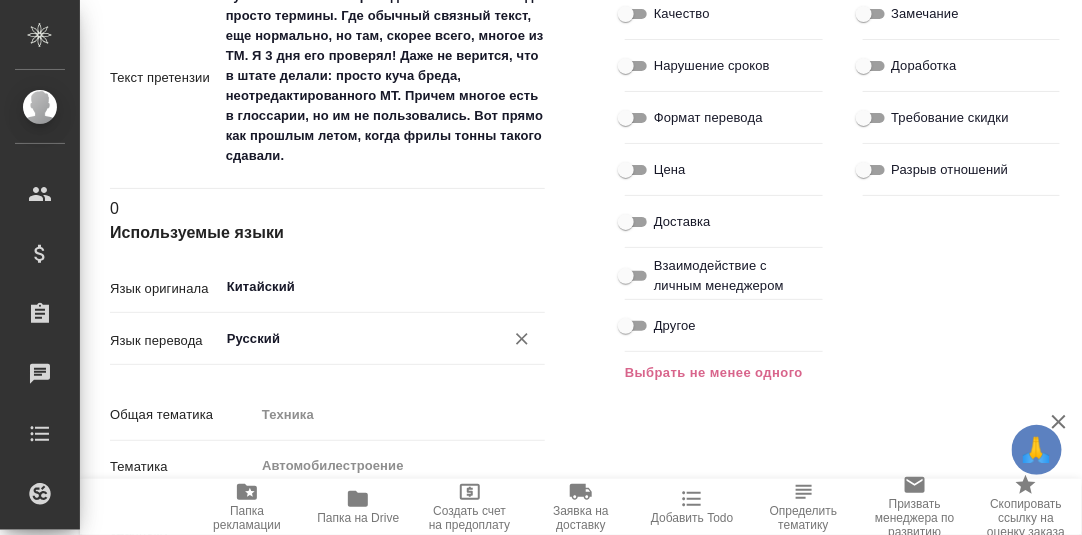 scroll, scrollTop: 712, scrollLeft: 0, axis: vertical 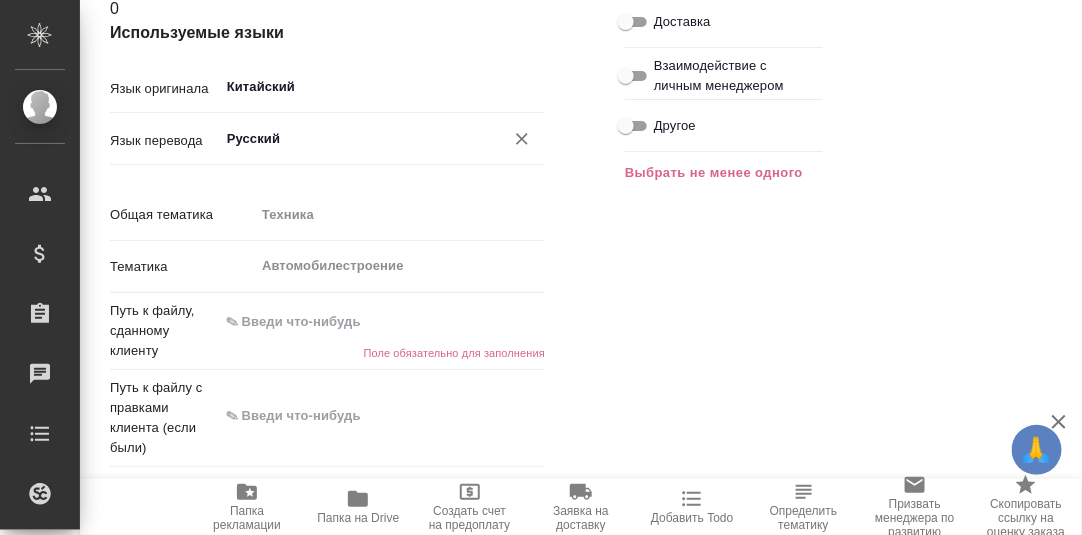 type on "x" 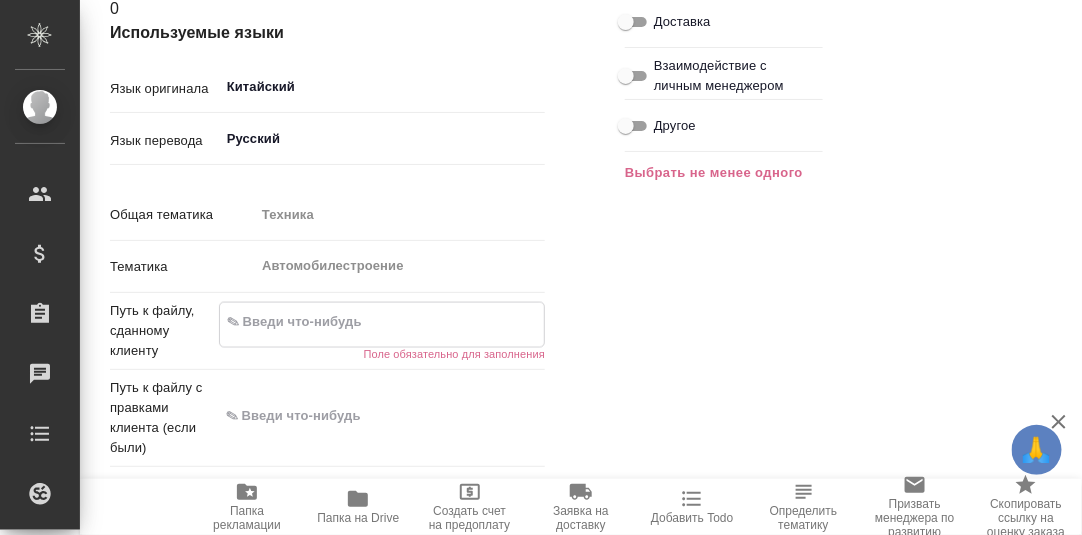 type on "x" 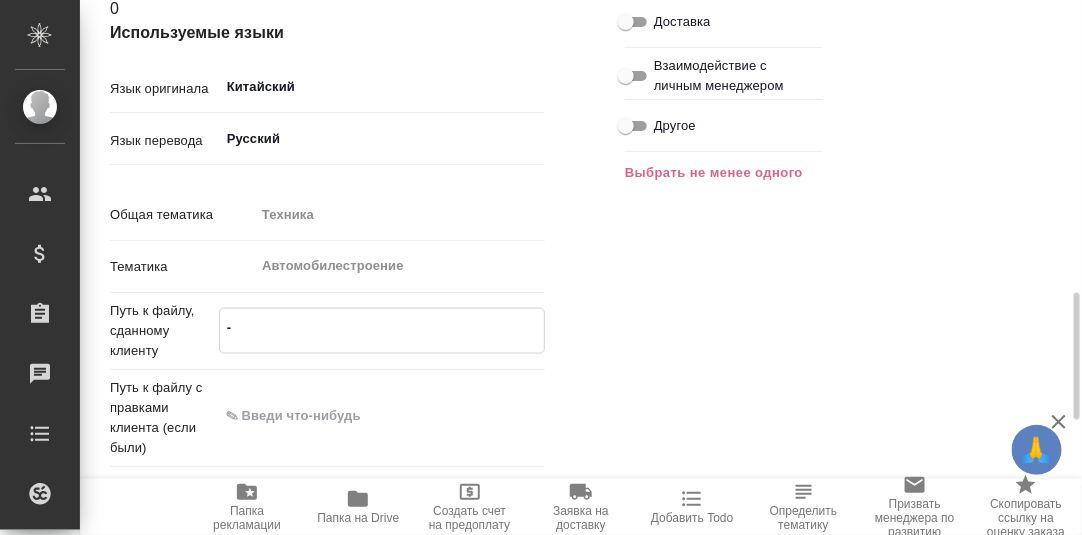 scroll, scrollTop: 812, scrollLeft: 0, axis: vertical 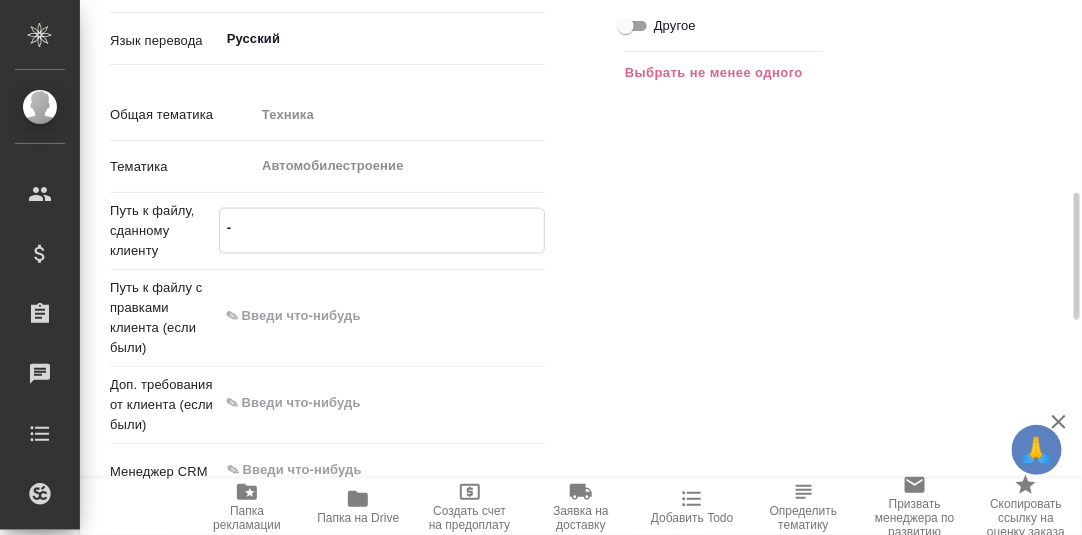 type on "-" 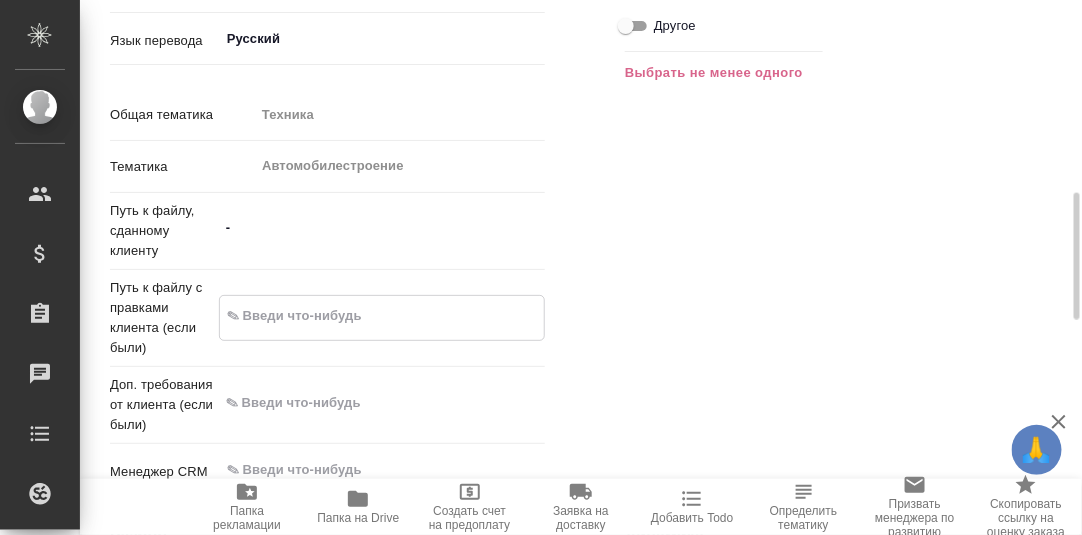 click at bounding box center (382, 316) 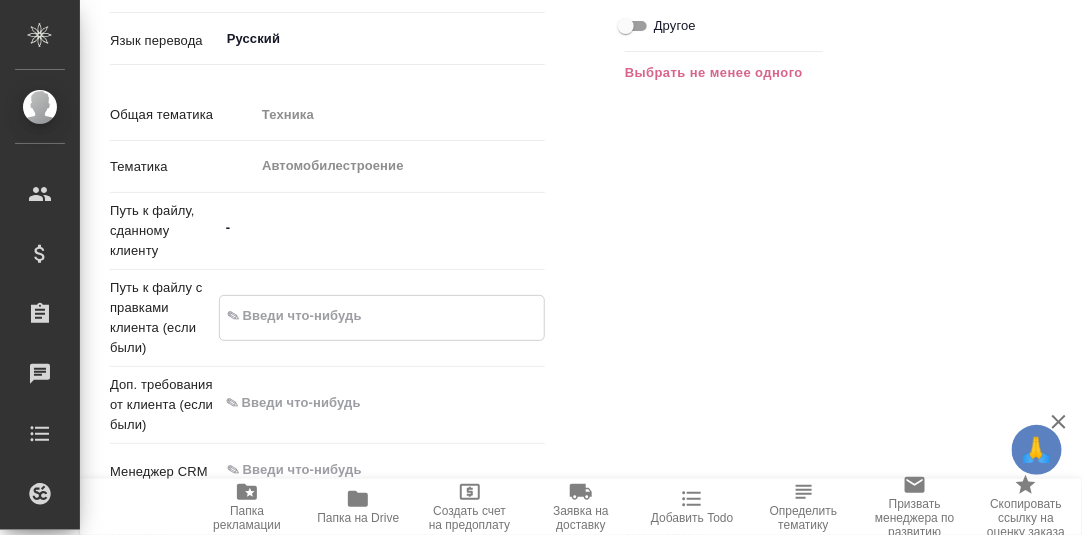 scroll, scrollTop: 413, scrollLeft: 0, axis: vertical 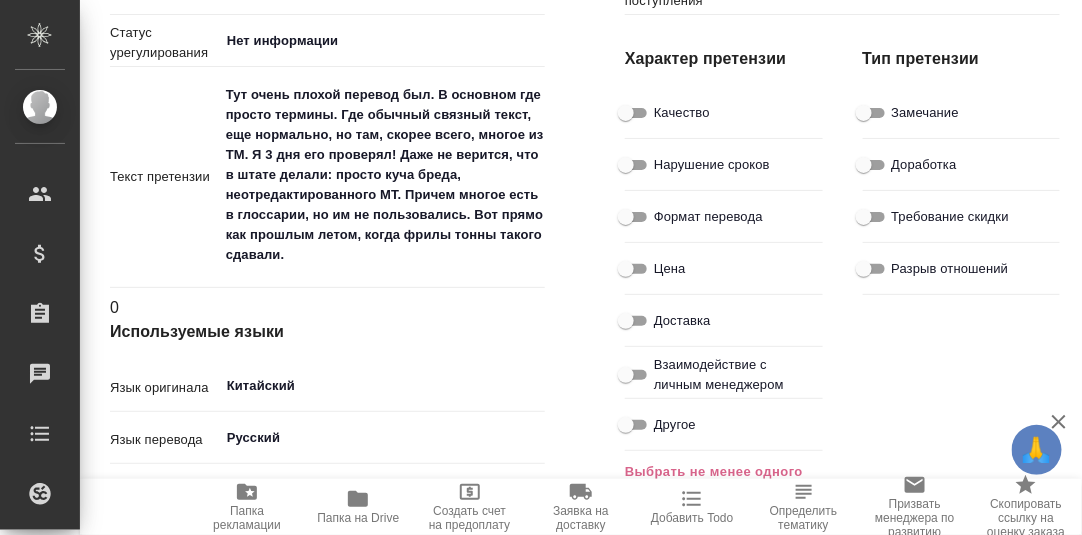 type on "x" 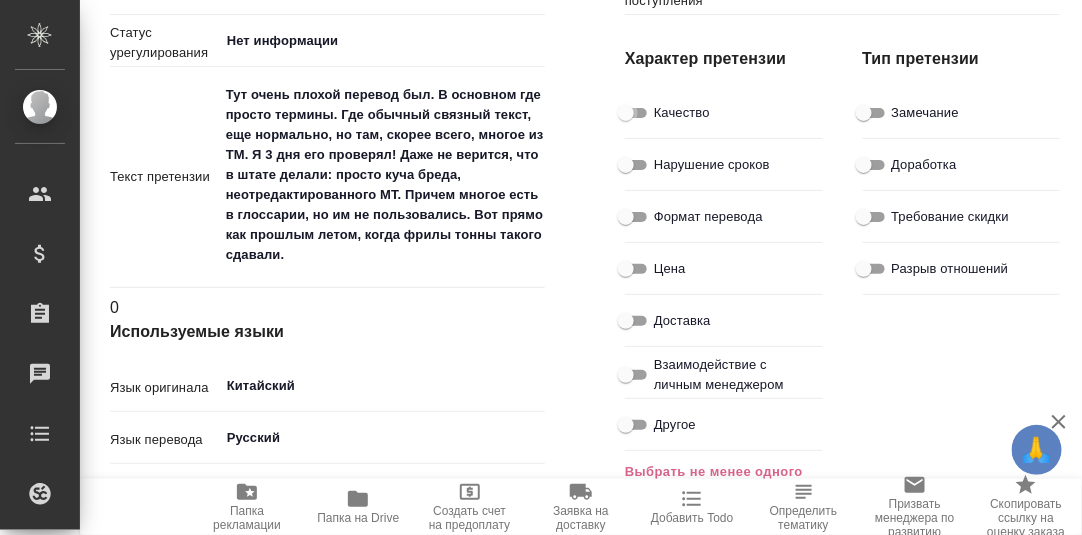drag, startPoint x: 634, startPoint y: 109, endPoint x: 687, endPoint y: 152, distance: 68.24954 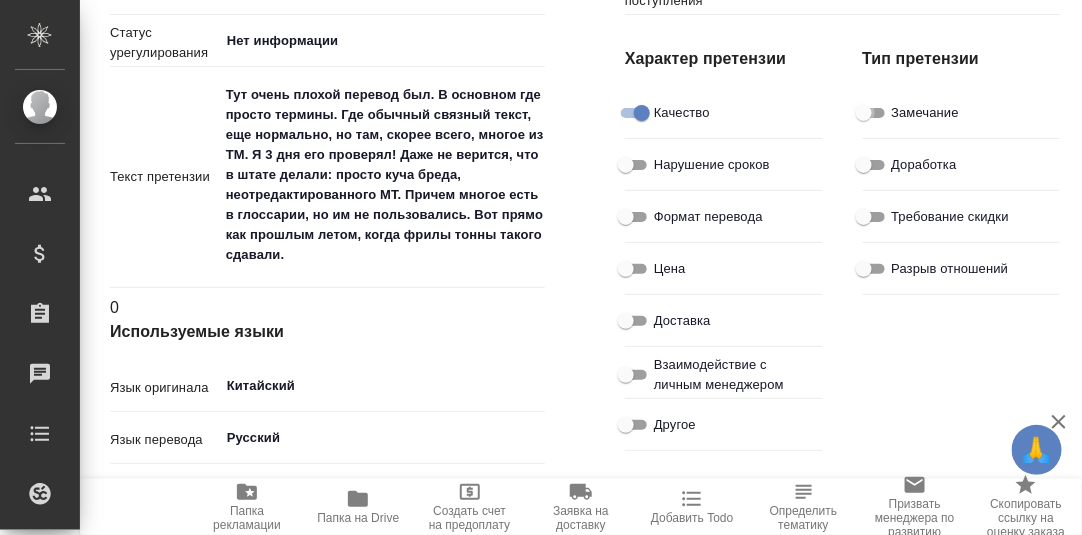 click on "Замечание" at bounding box center [864, 113] 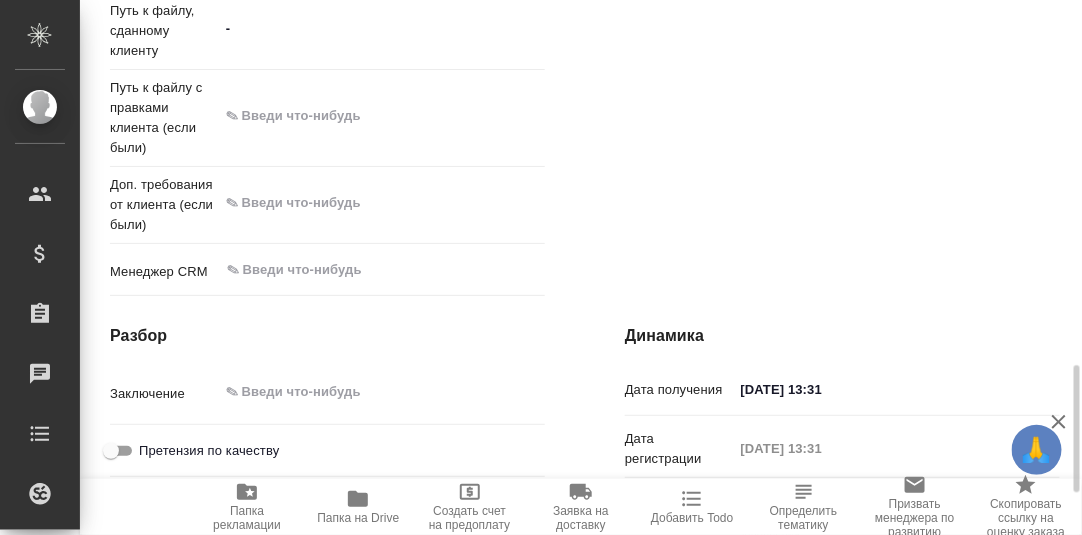scroll, scrollTop: 1112, scrollLeft: 0, axis: vertical 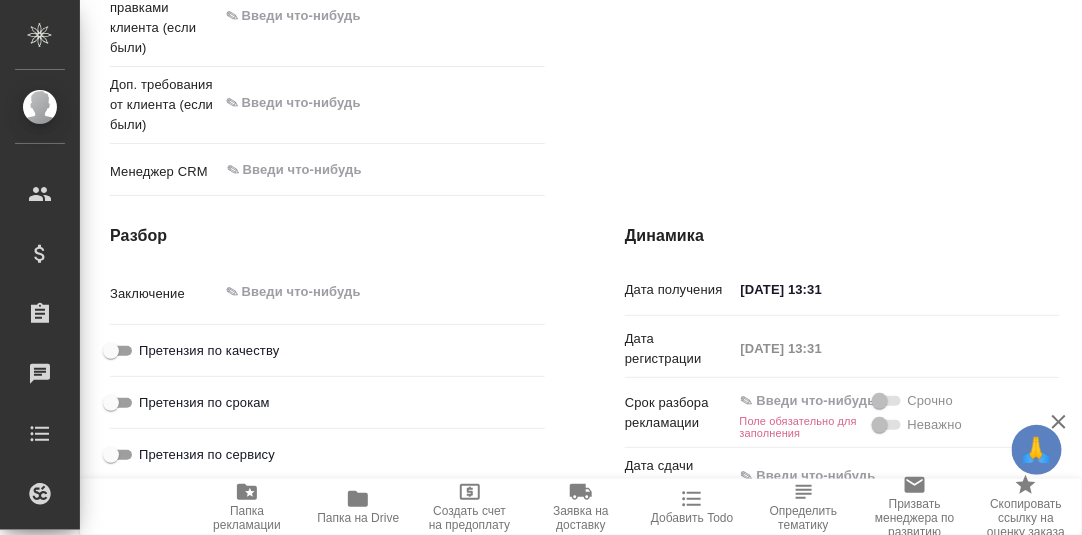 type on "x" 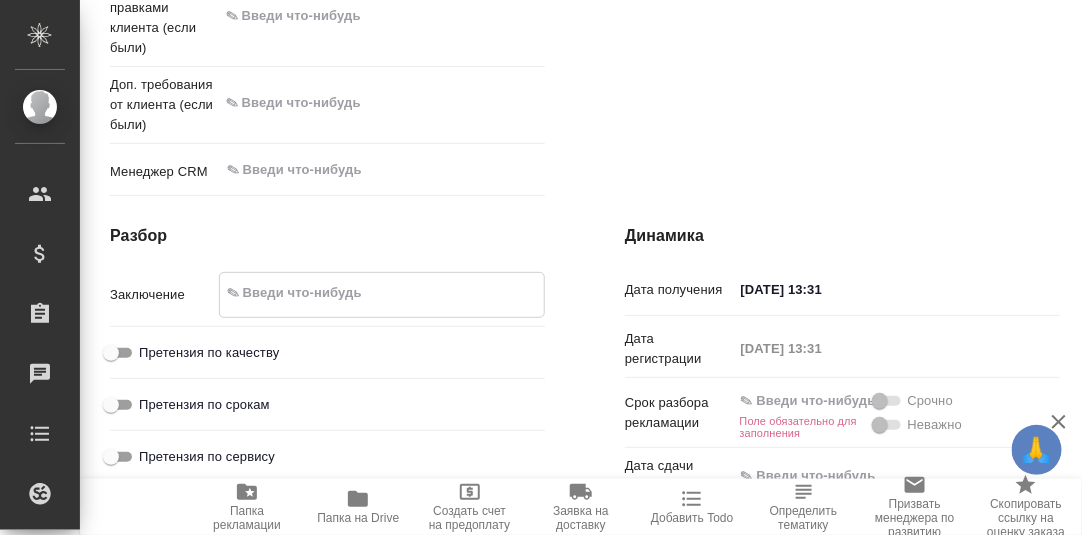 type on "x" 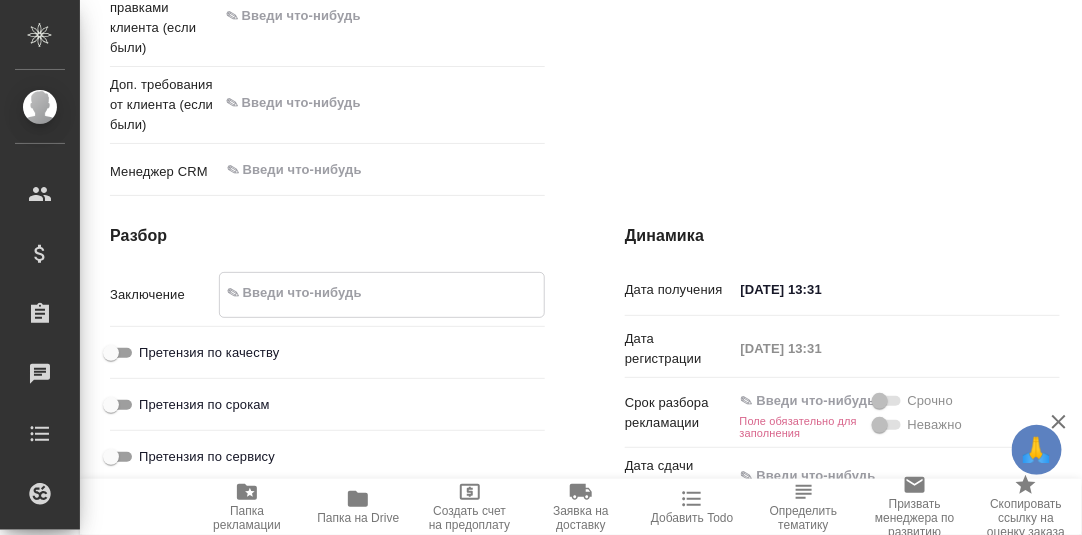 type on "x" 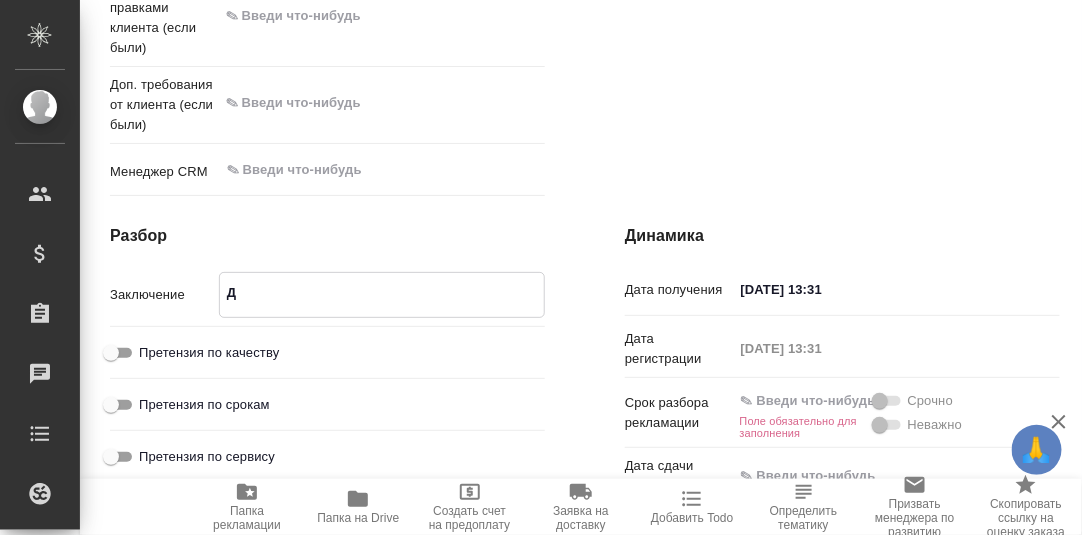 type on "ДО" 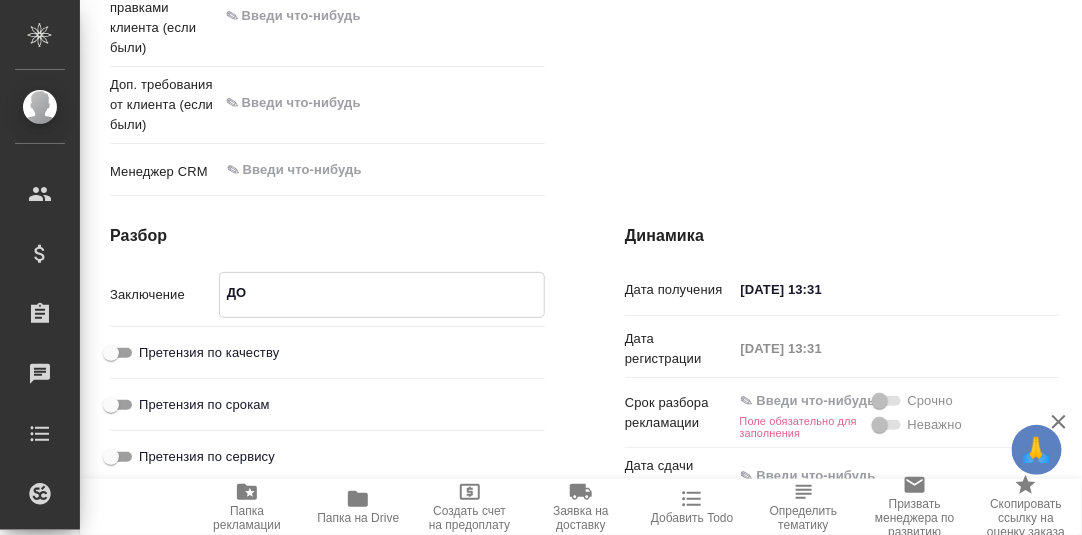 type on "x" 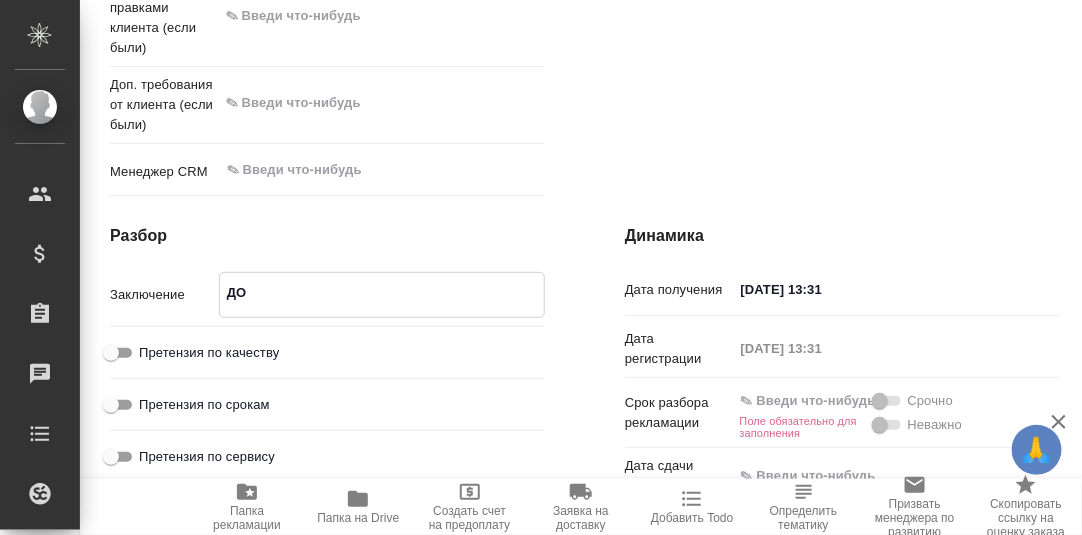 type on "x" 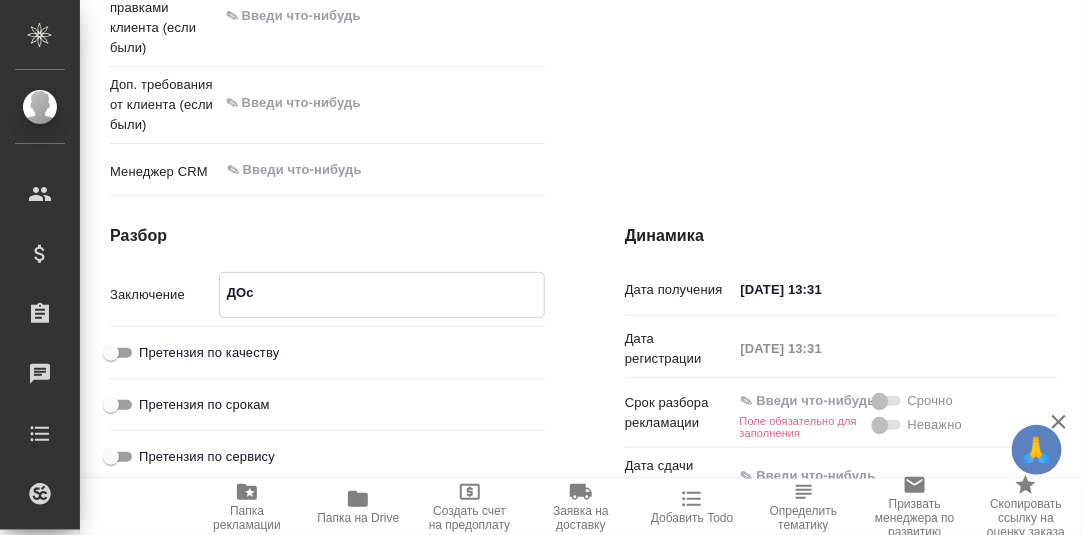 type on "x" 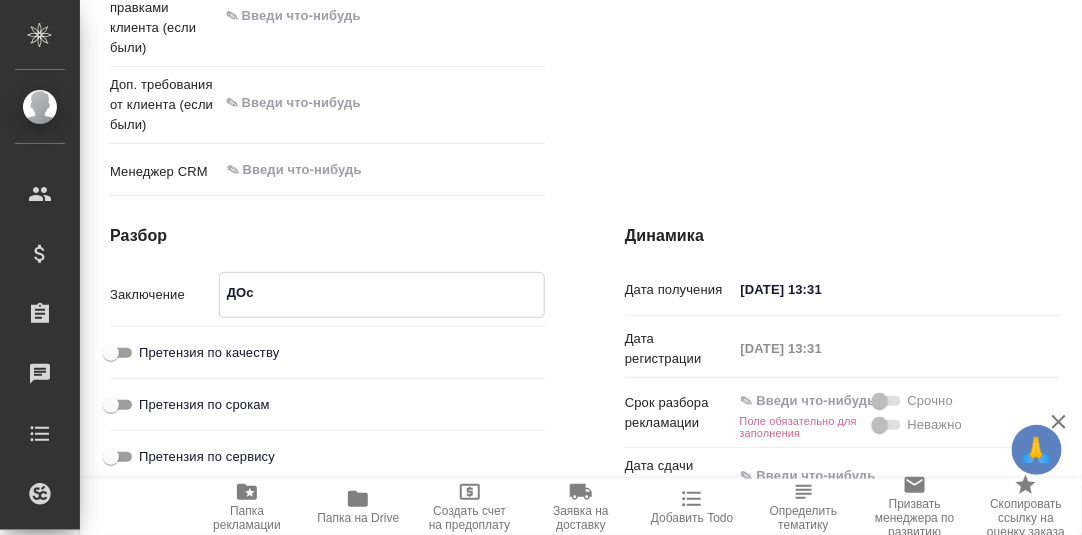 type on "x" 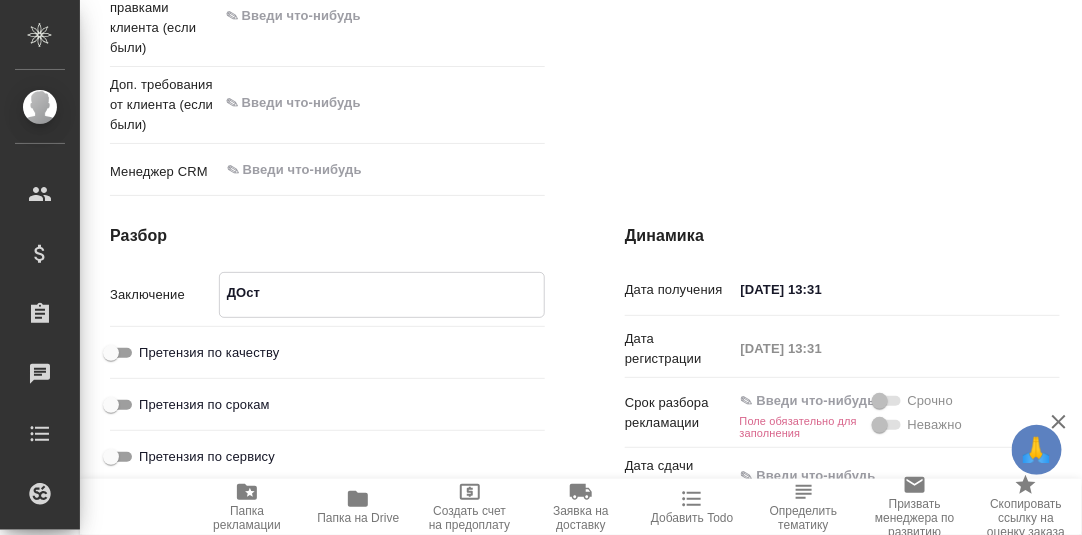 type on "x" 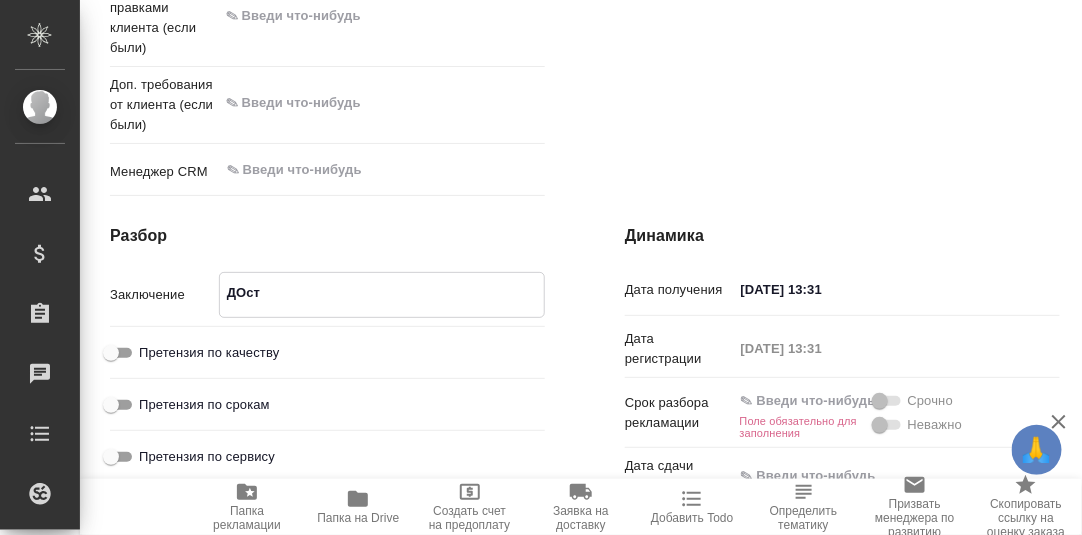type on "x" 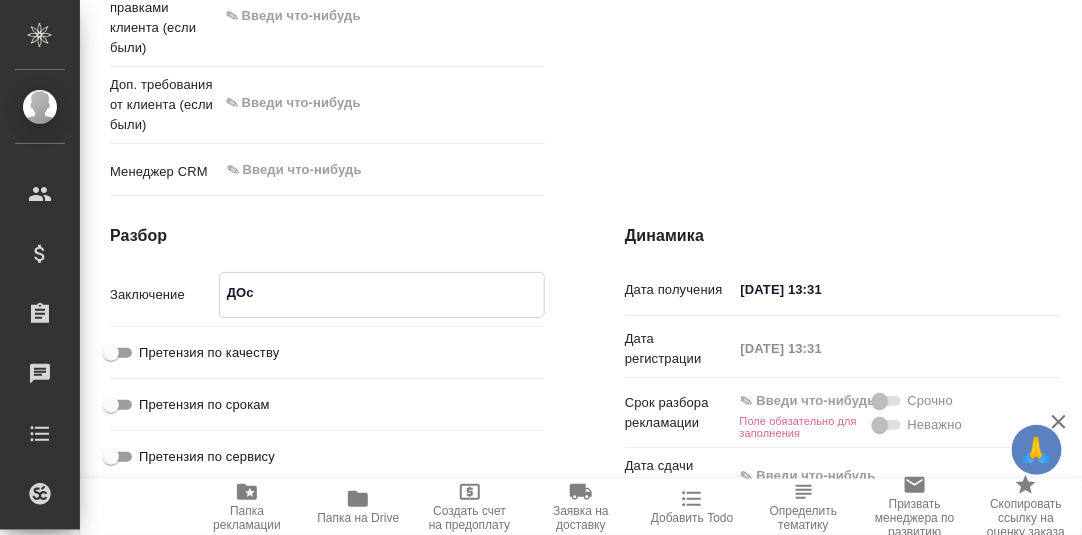 type on "x" 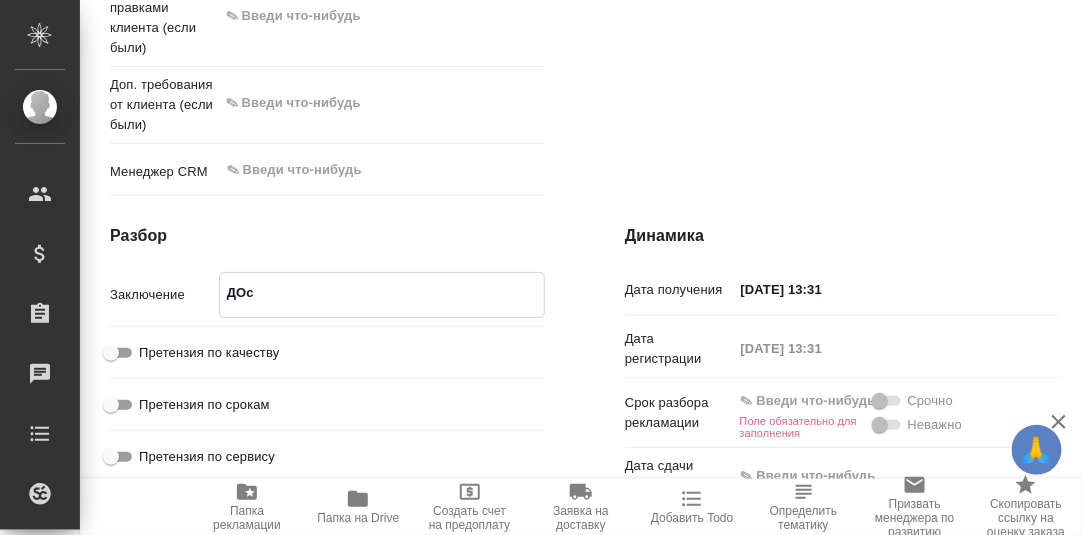 type on "x" 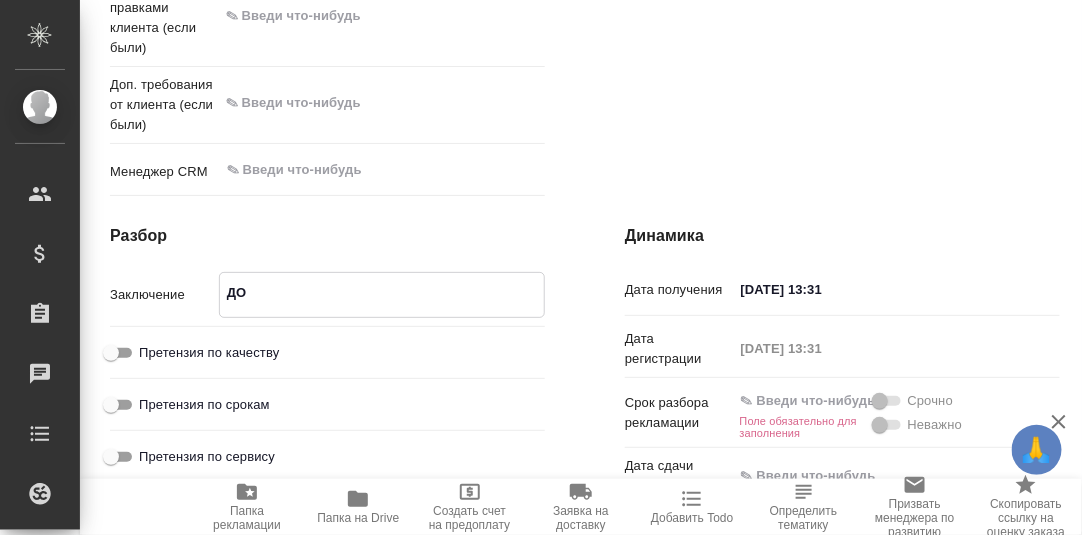 type on "x" 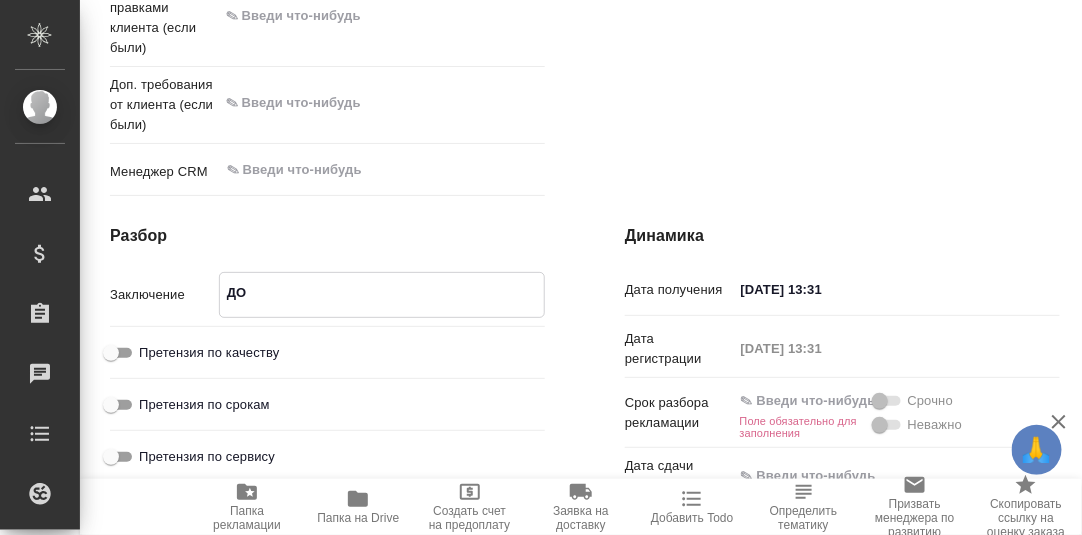 type on "x" 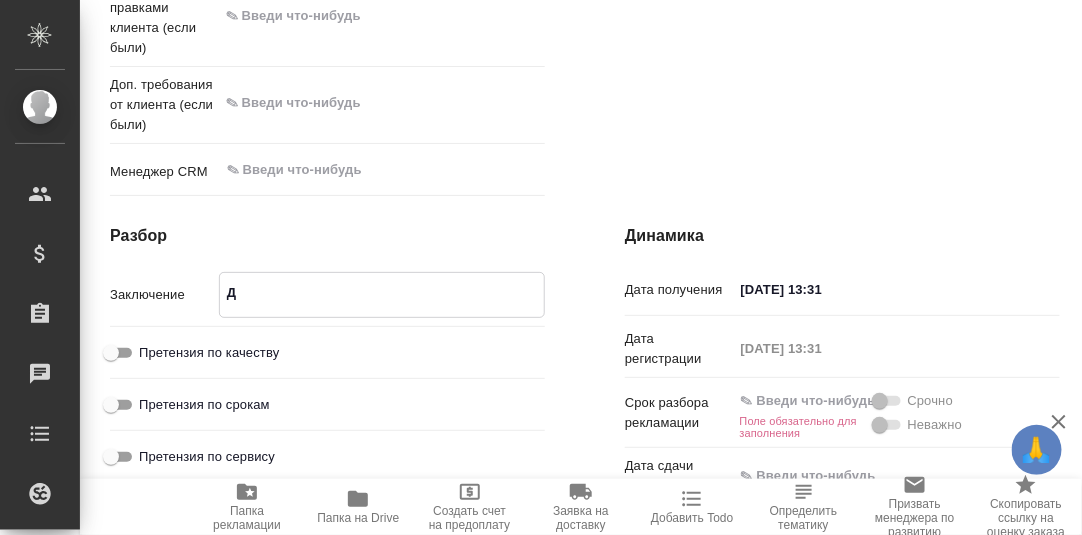 type on "x" 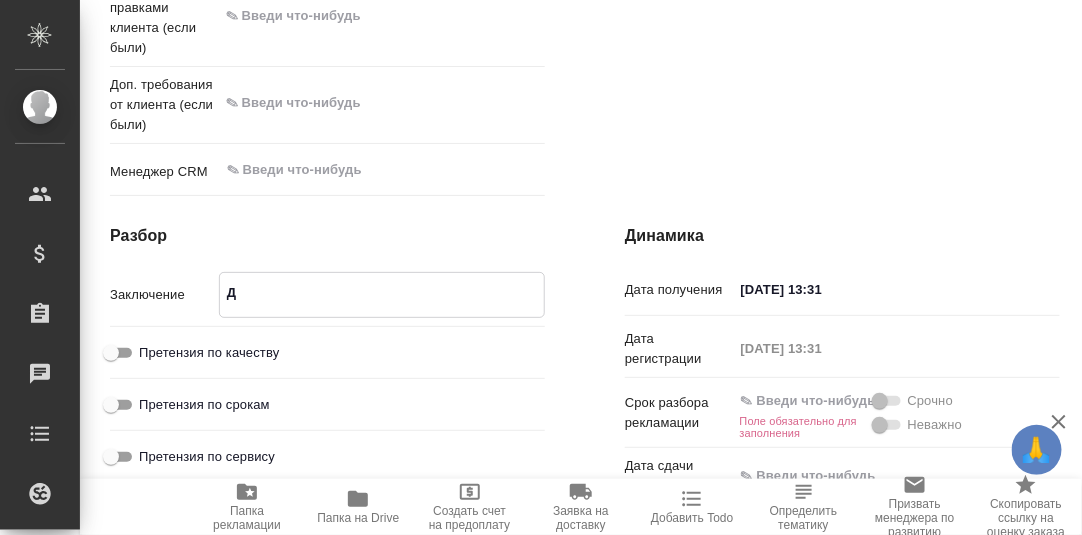 type on "x" 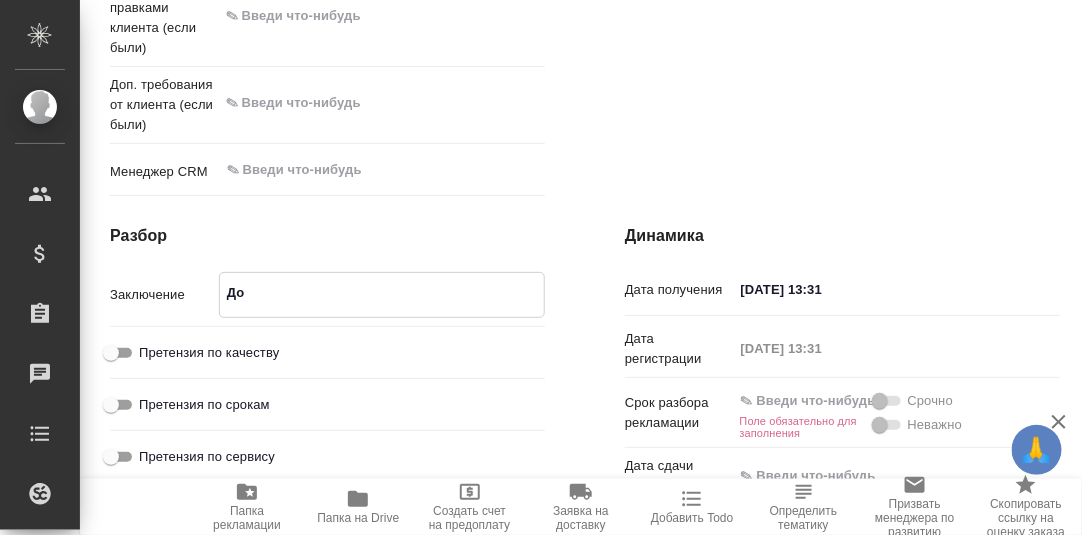 type on "x" 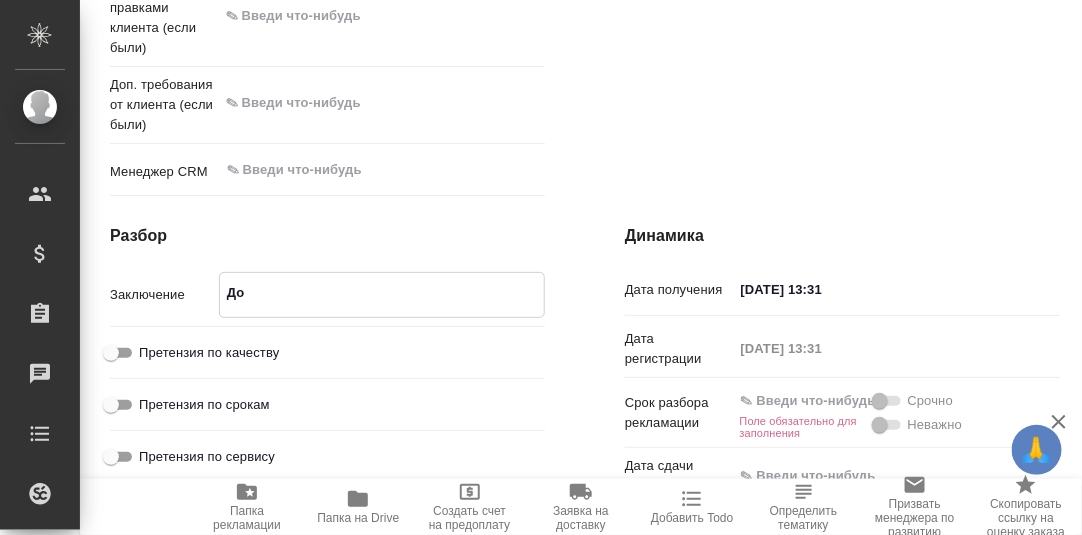 type on "x" 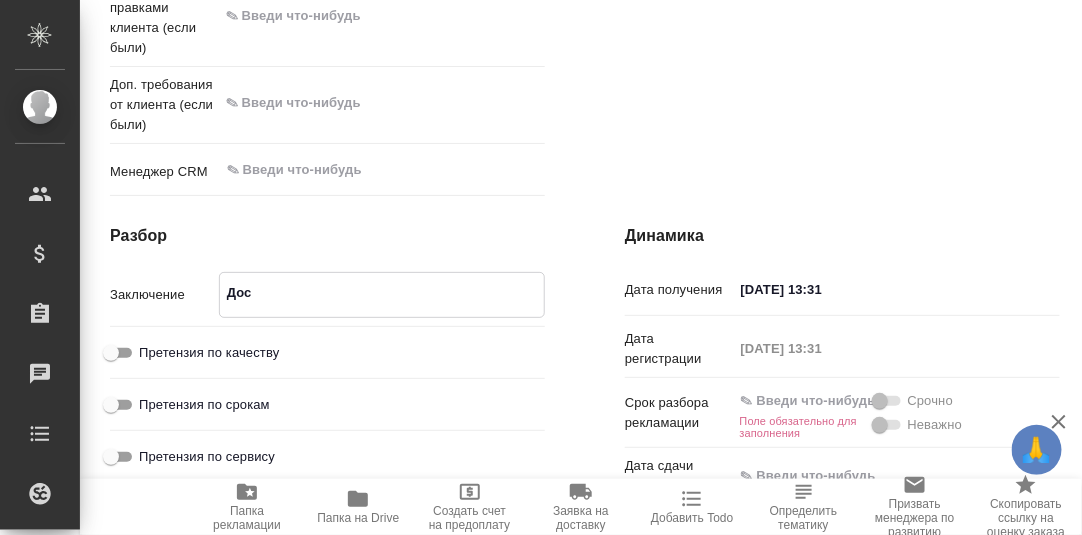 type on "x" 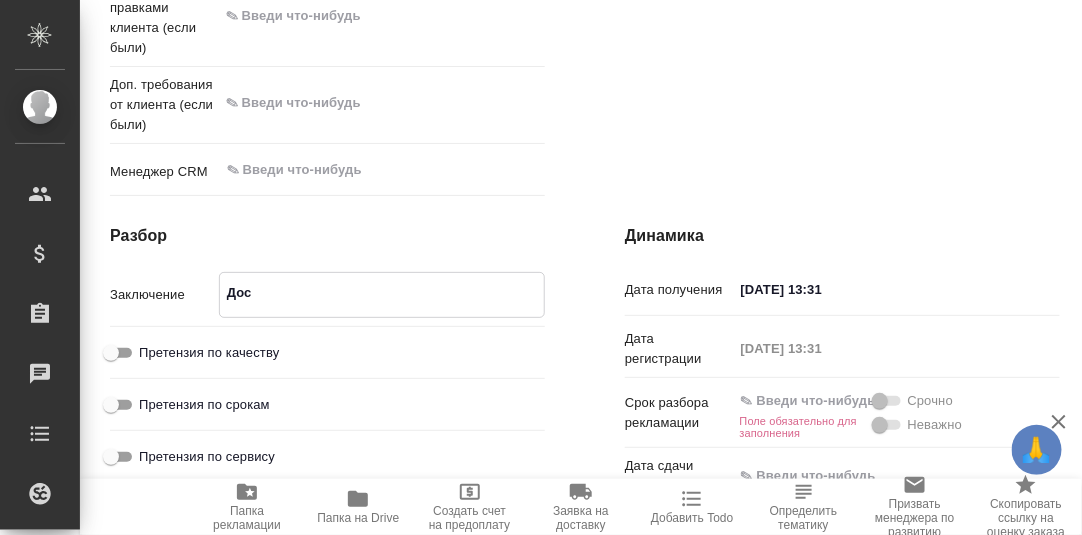 type on "x" 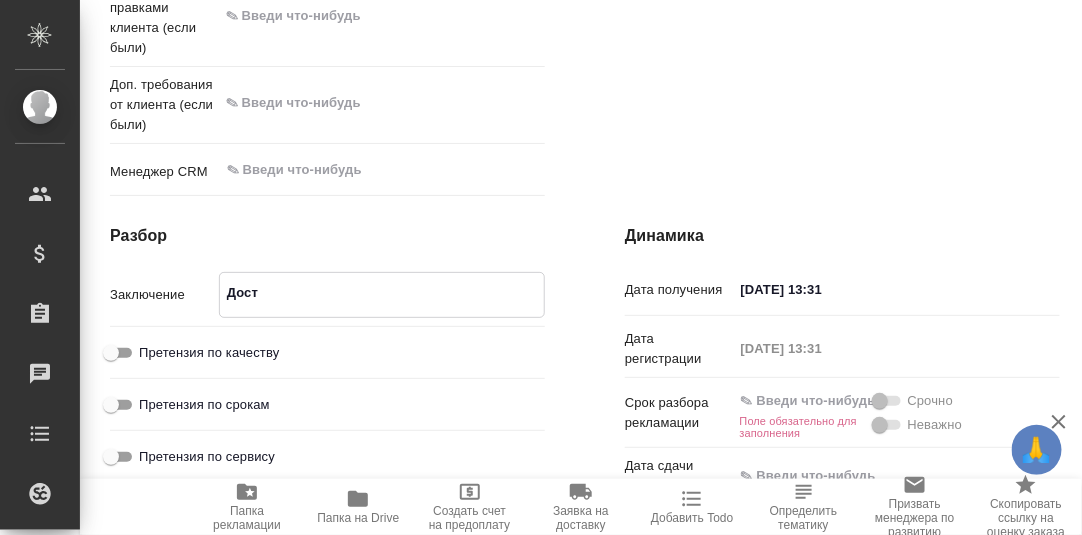 type on "x" 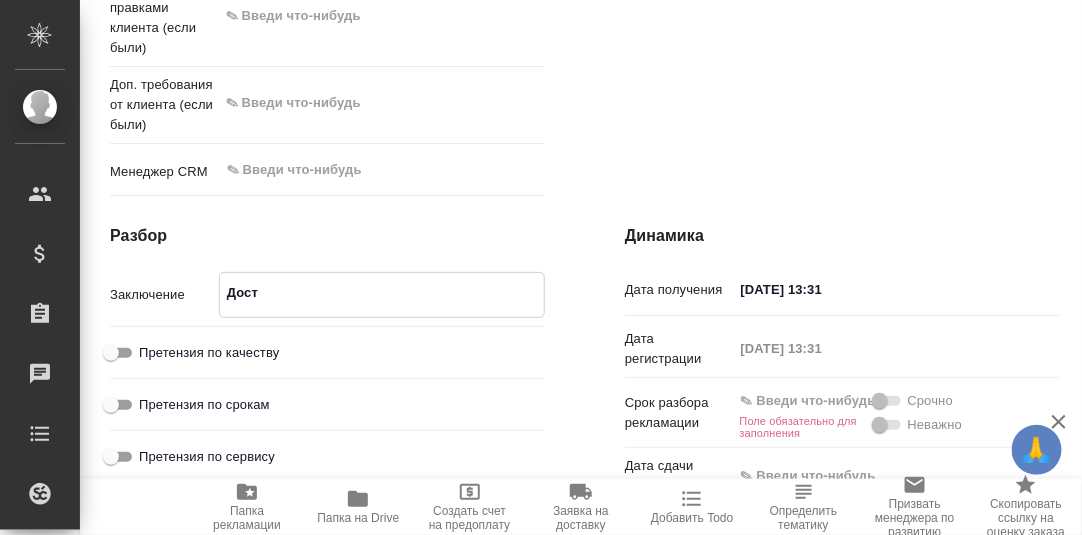 type on "x" 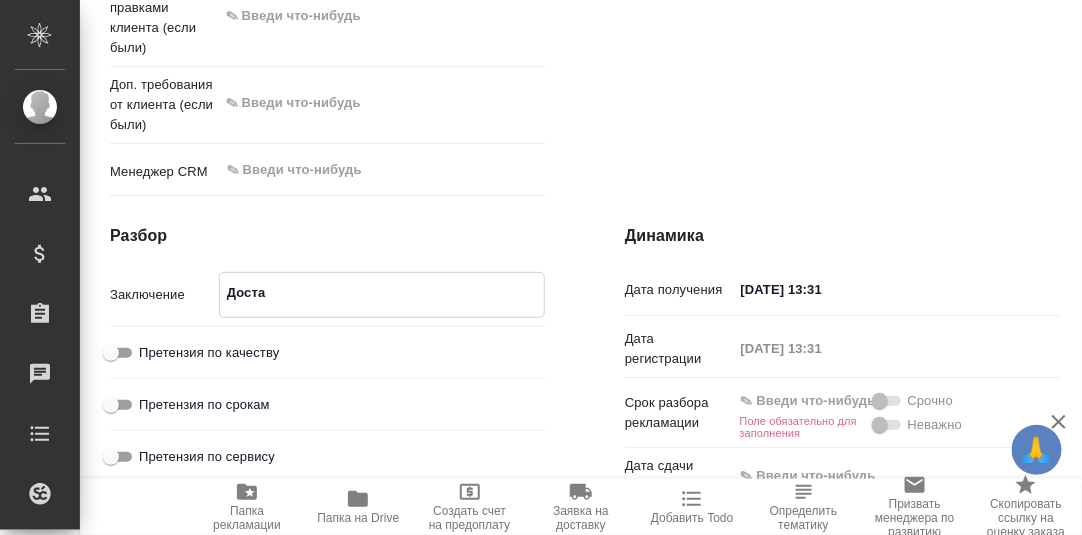 type on "x" 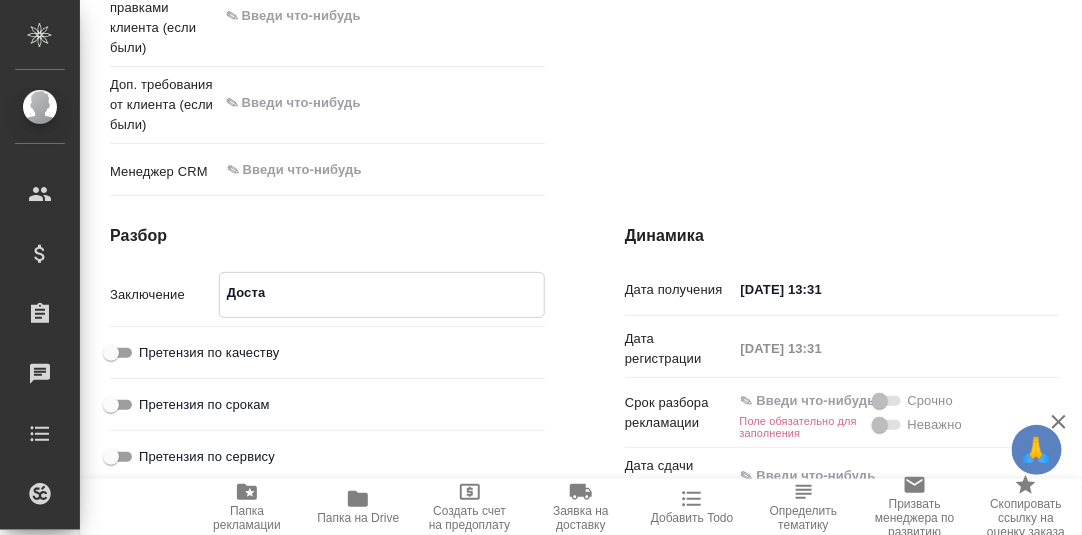 type on "x" 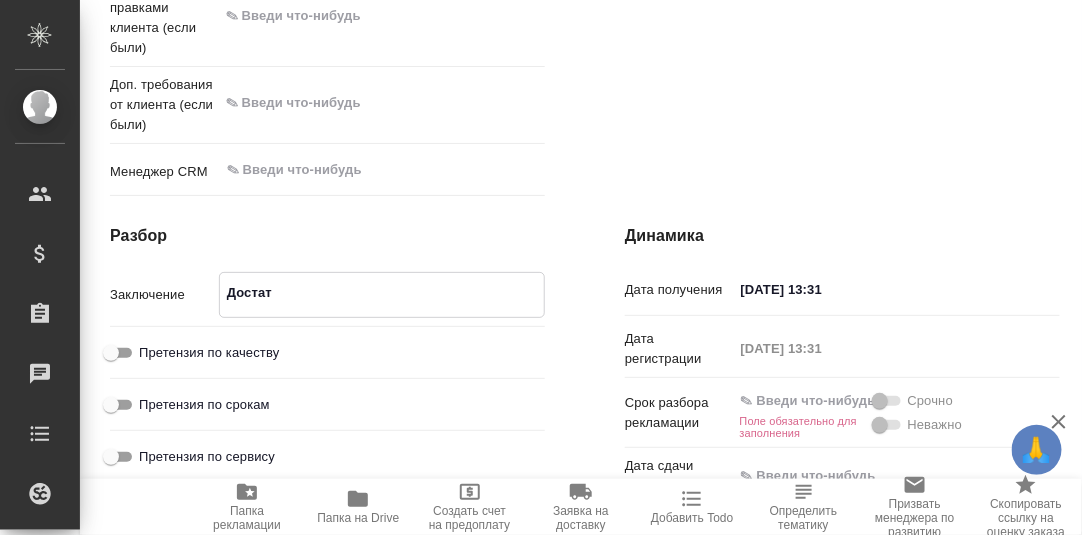 type on "x" 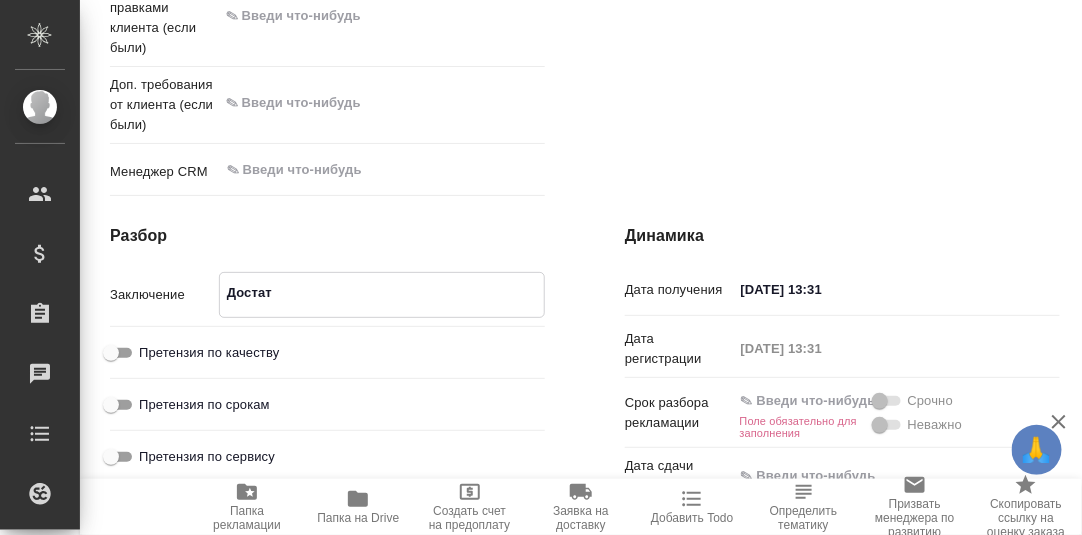 type on "x" 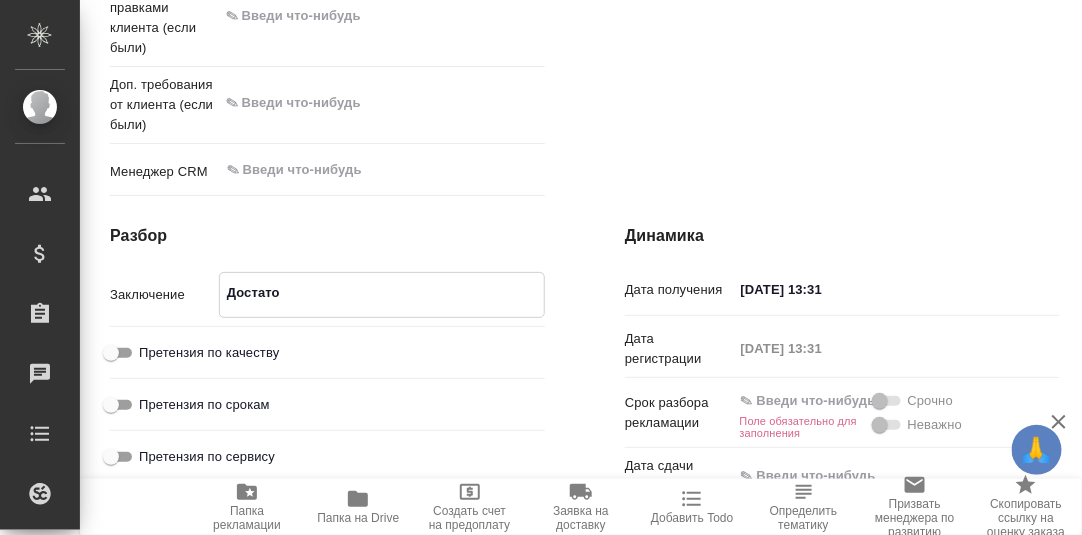 type on "x" 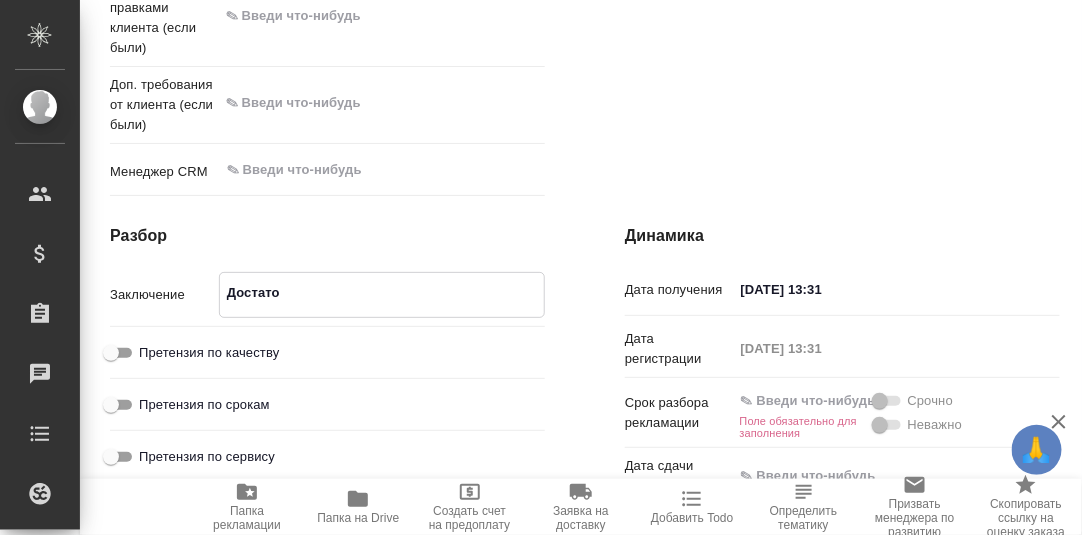 type on "x" 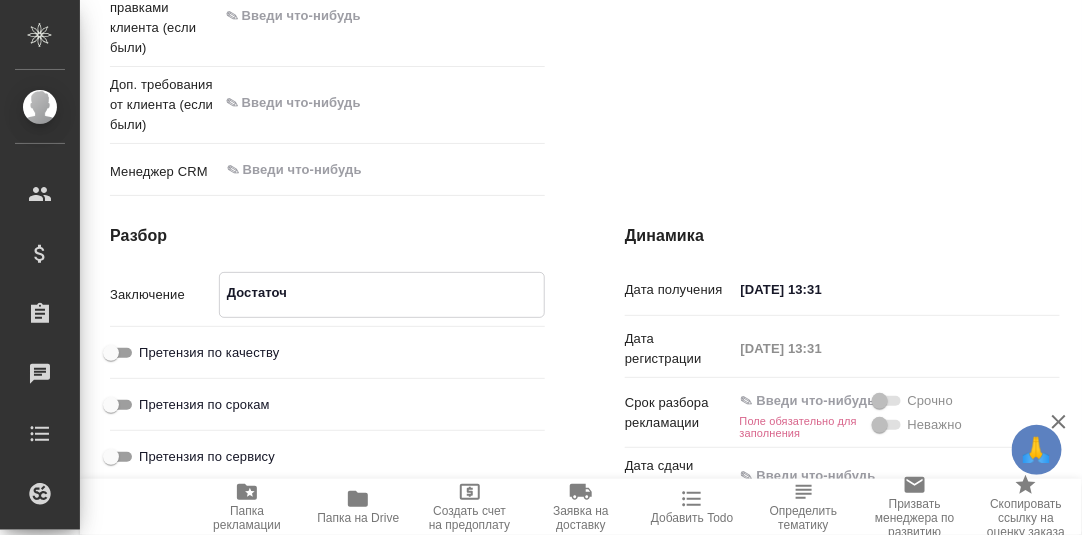 type on "x" 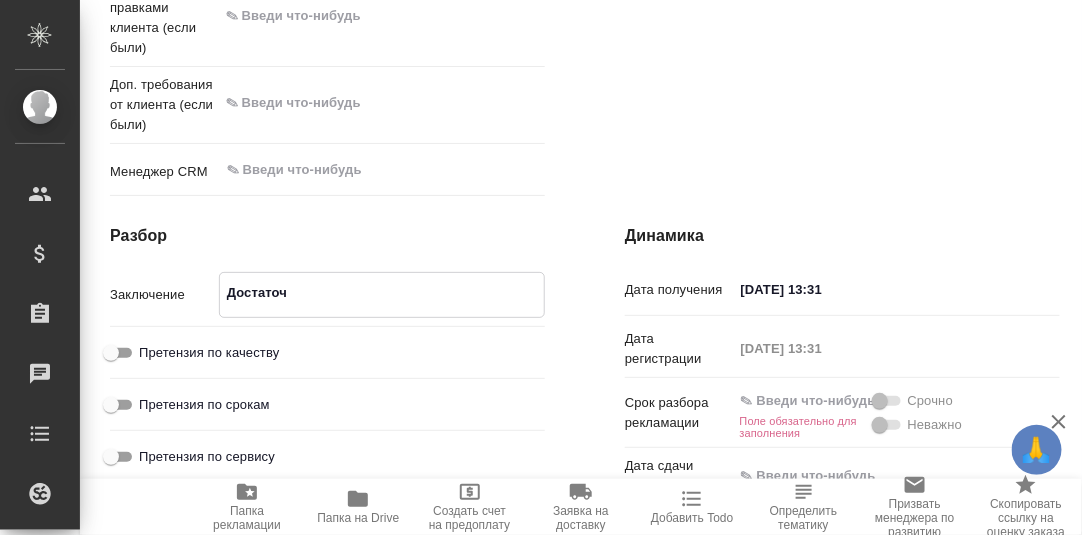 type on "x" 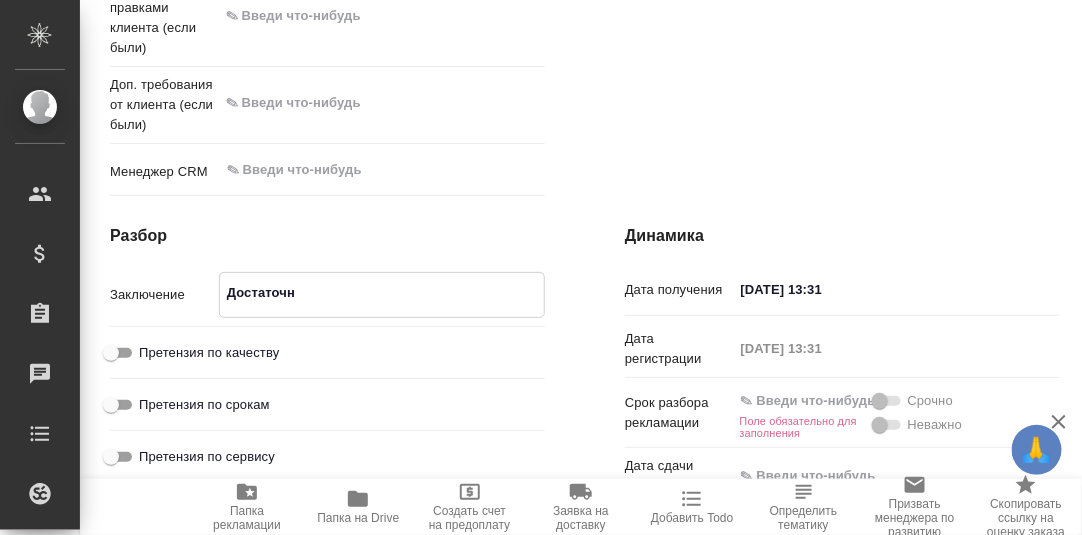 type on "x" 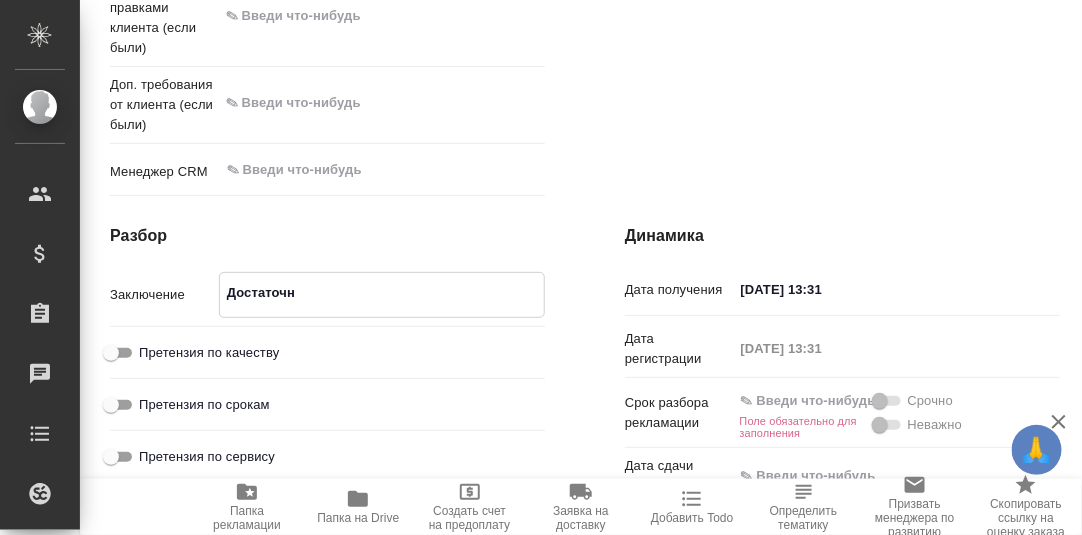 type 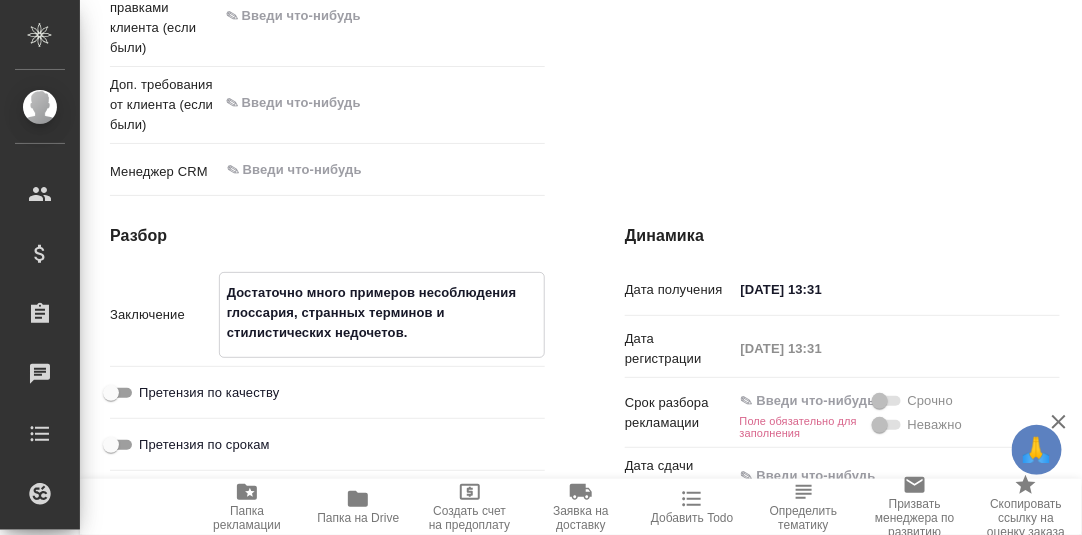 scroll, scrollTop: 1311, scrollLeft: 0, axis: vertical 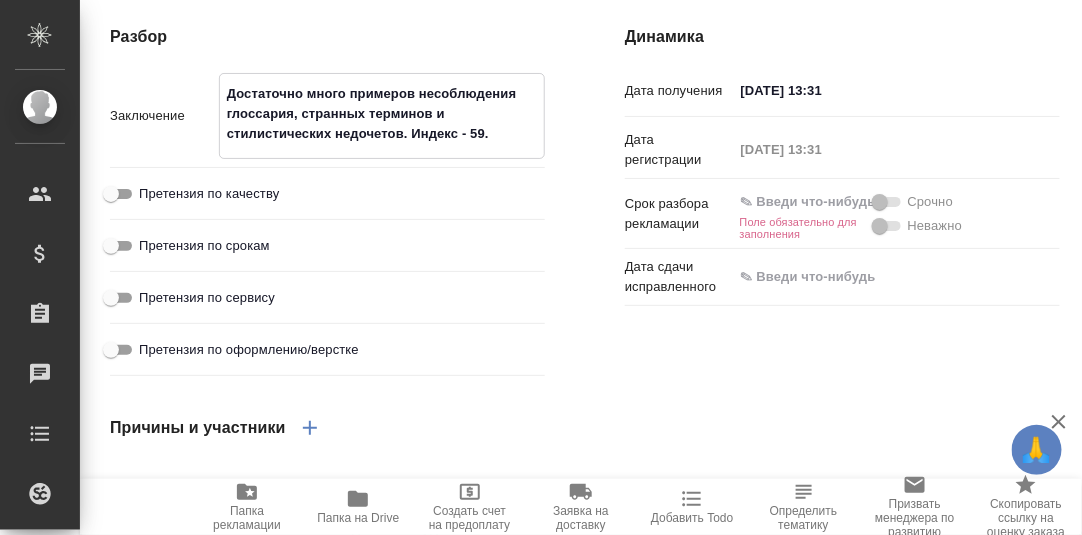click on "Претензия по качеству" at bounding box center (111, 194) 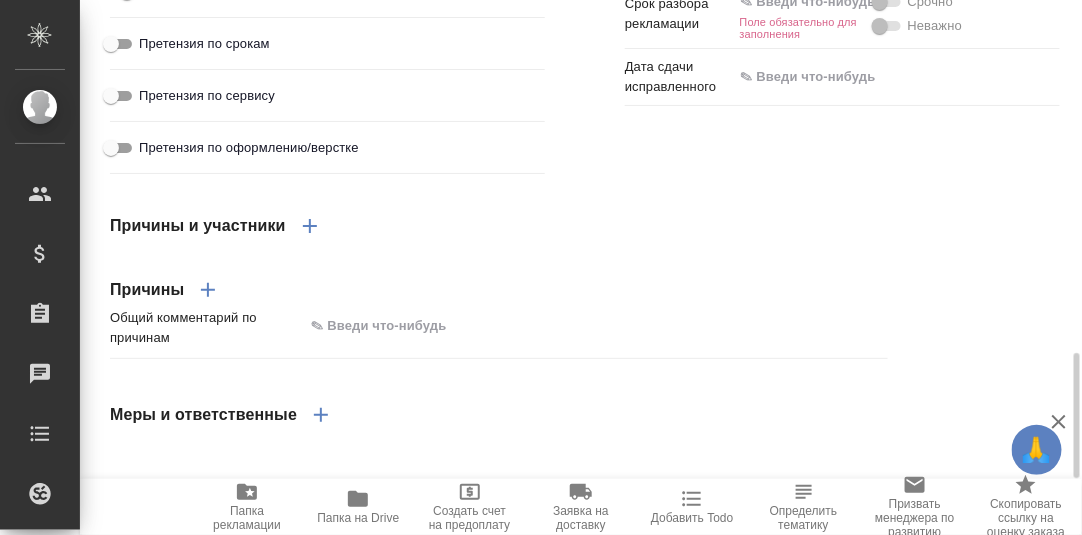 scroll, scrollTop: 1611, scrollLeft: 0, axis: vertical 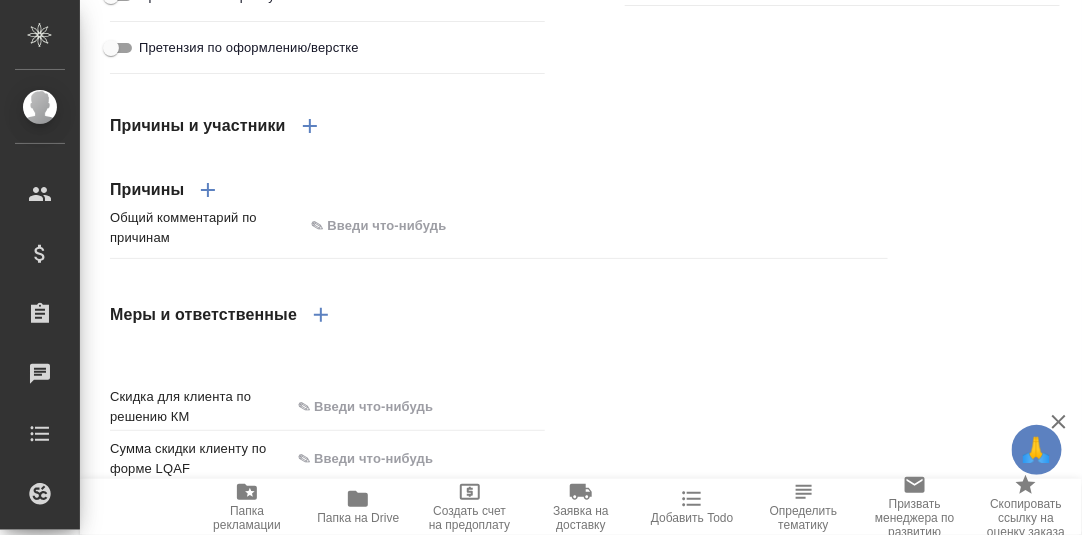 click 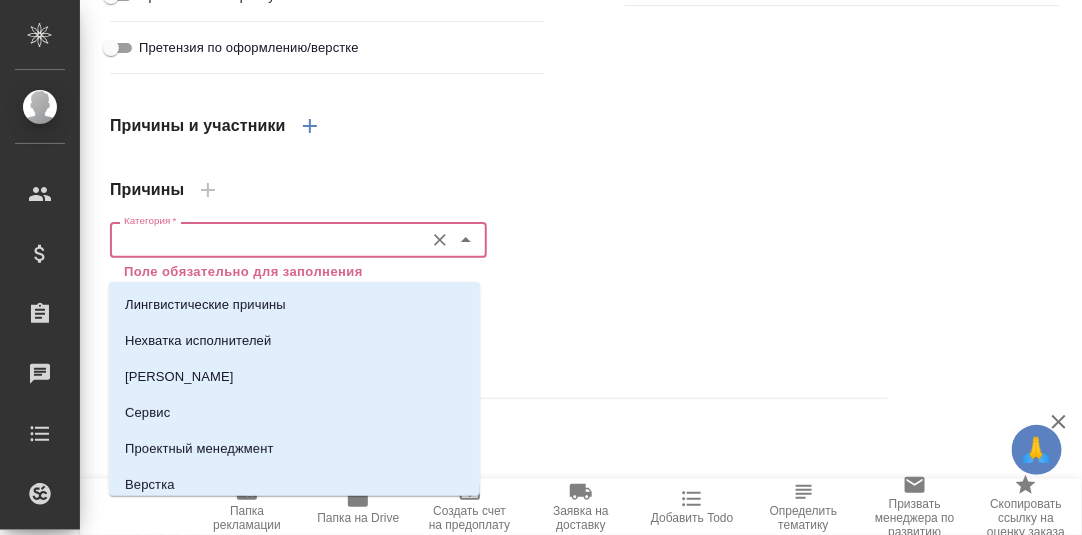 click on "Категория   *" at bounding box center (265, 240) 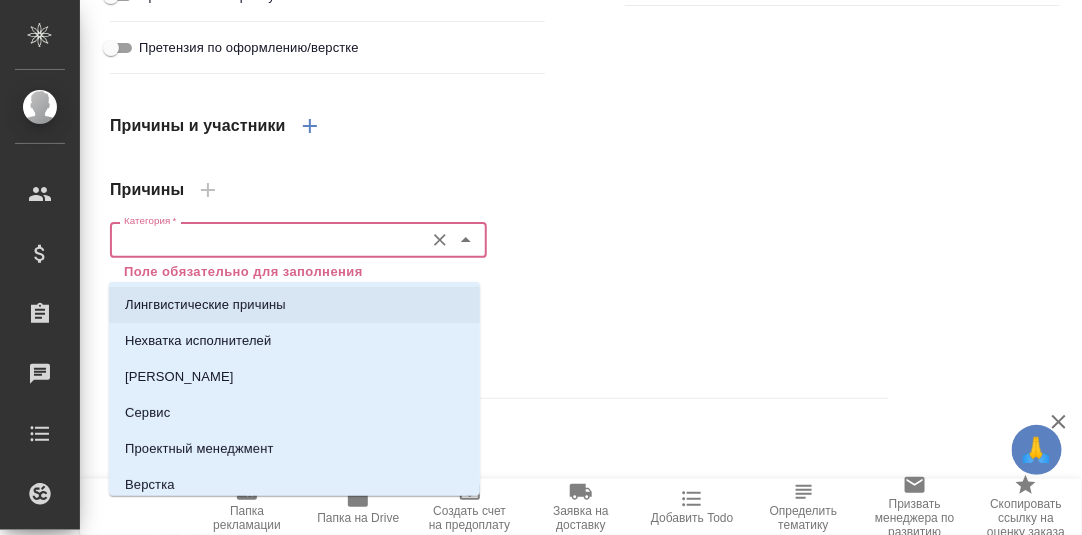 click on "Лингвистические причины" at bounding box center [205, 305] 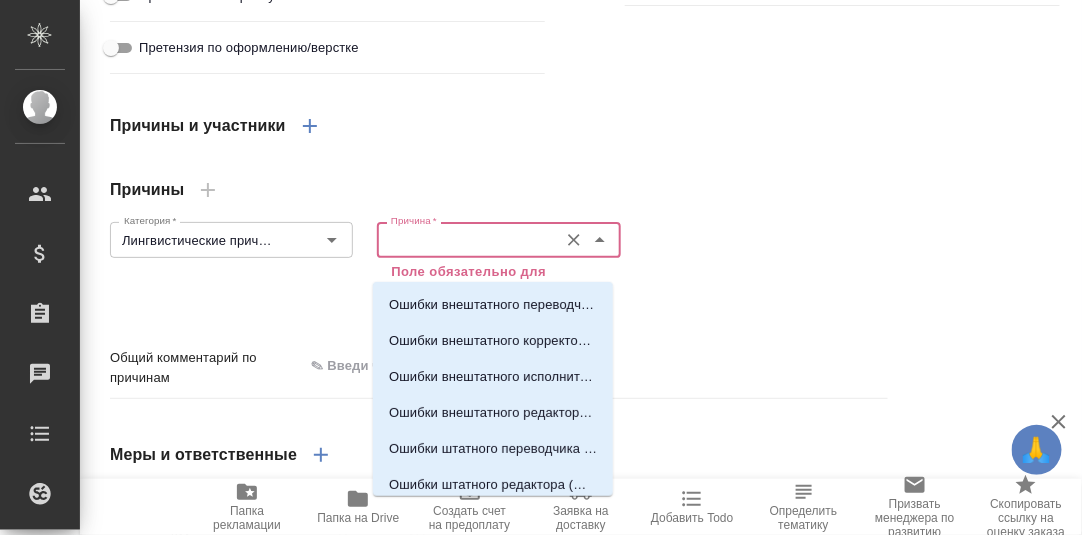 click on "Причина   *" at bounding box center [465, 240] 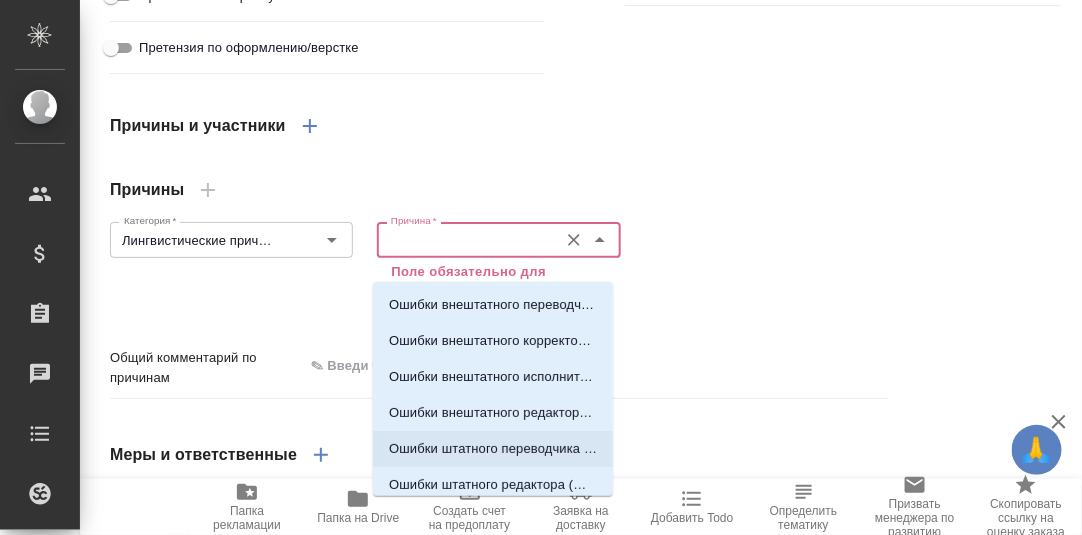 click on "Ошибки штатного переводчика (фамилия)" at bounding box center (493, 449) 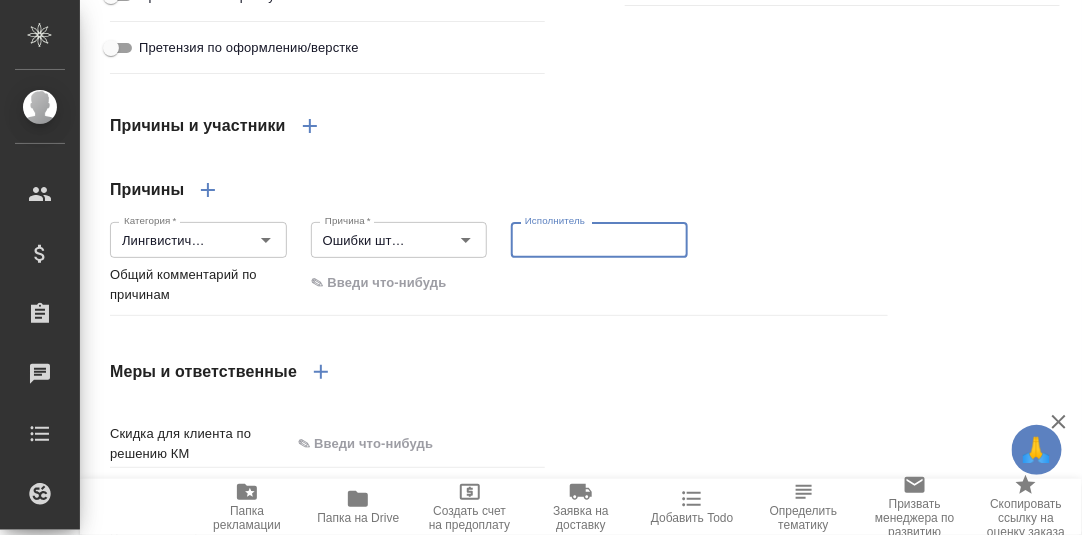 click at bounding box center [599, 240] 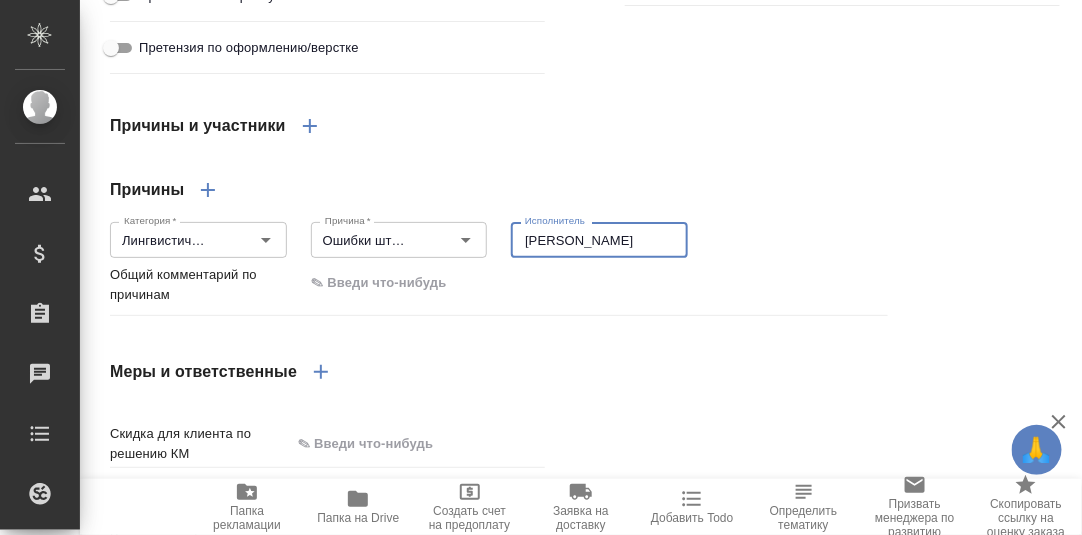 click at bounding box center (597, 283) 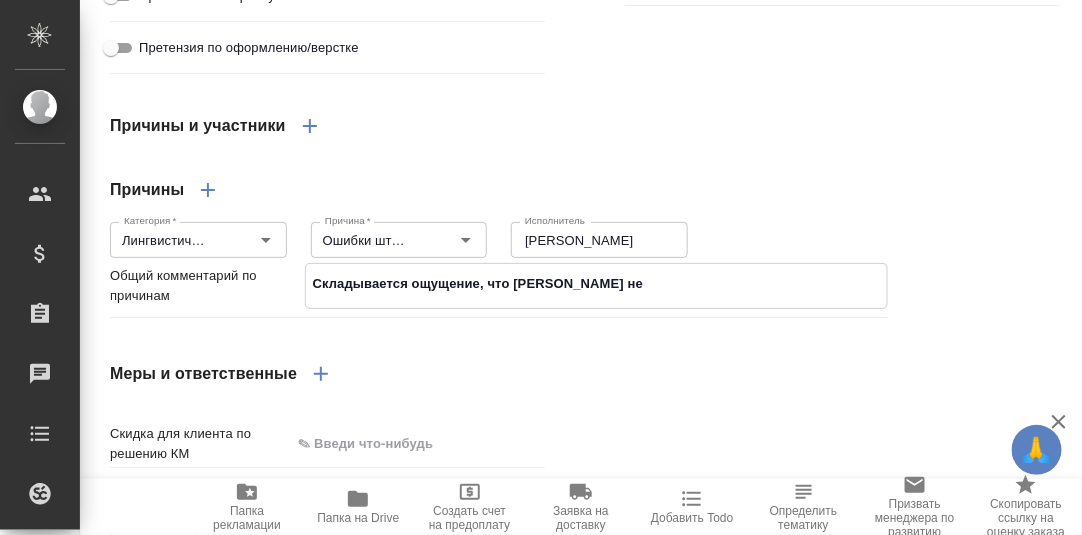 click on "Складывается ощущение, что [PERSON_NAME] не" at bounding box center [597, 284] 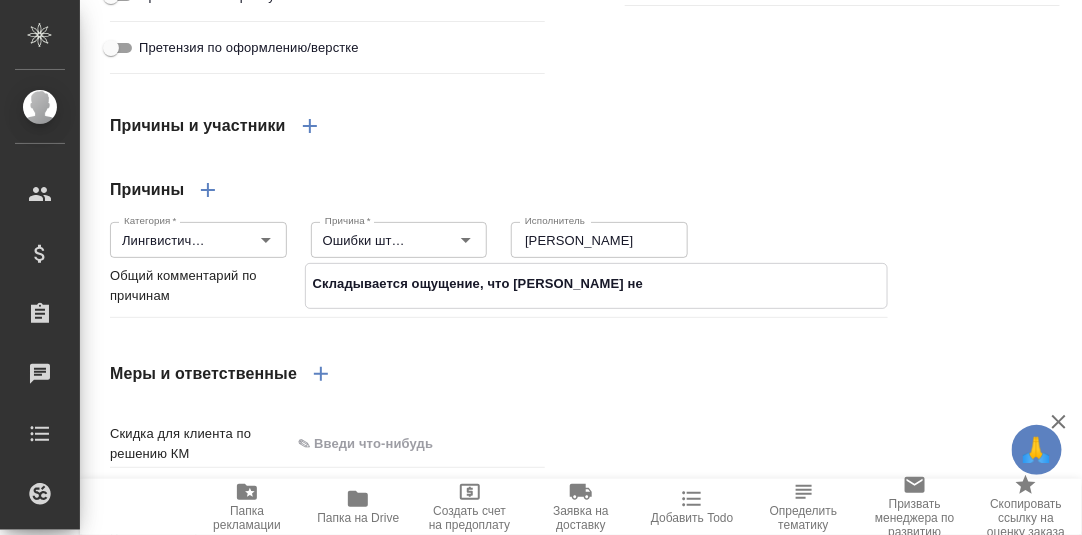 scroll, scrollTop: 120, scrollLeft: 0, axis: vertical 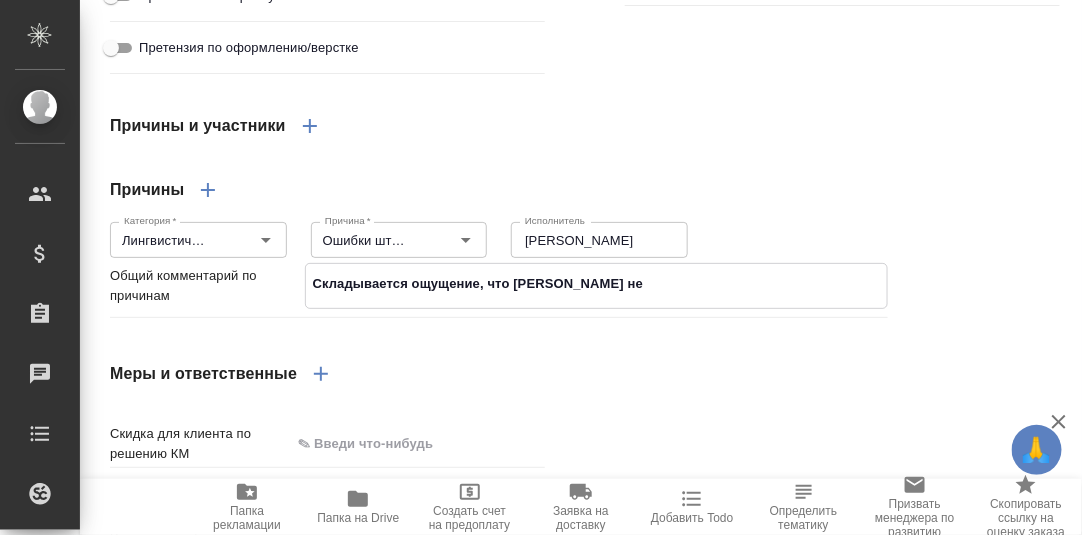 drag, startPoint x: 401, startPoint y: 306, endPoint x: 306, endPoint y: 305, distance: 95.005264 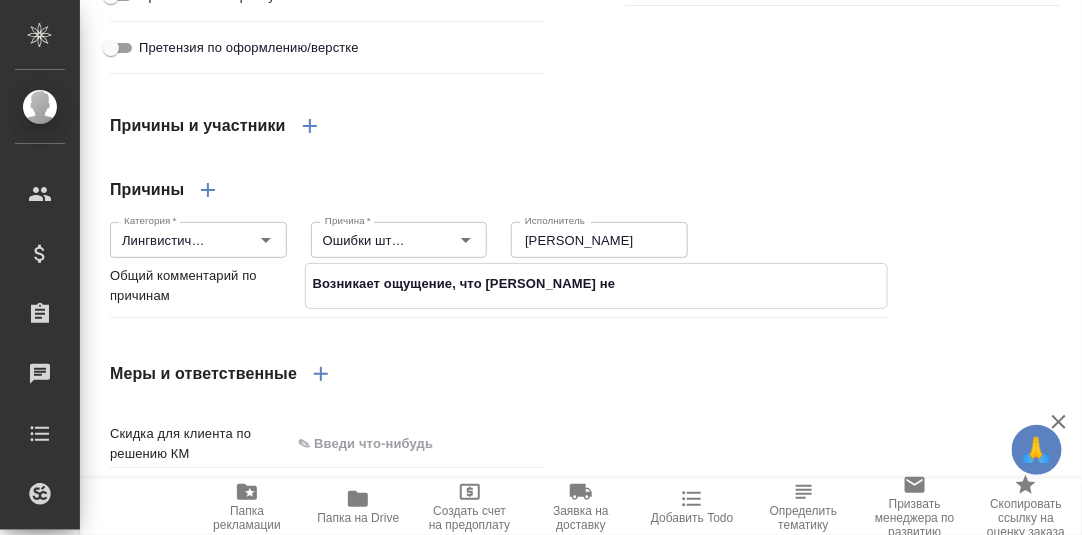 click on "Возникает ощущение, что [PERSON_NAME] не" at bounding box center (597, 284) 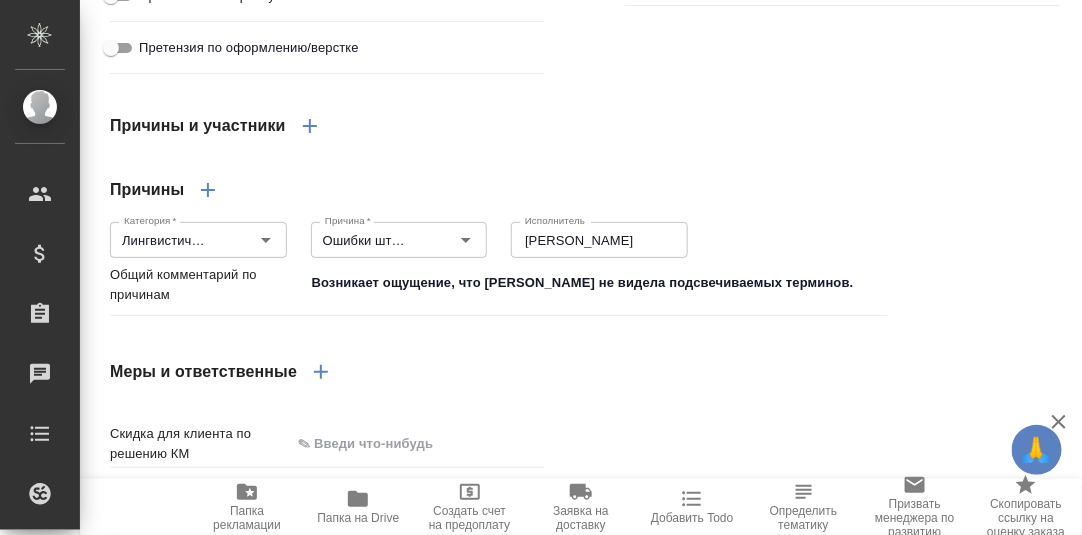 click on "Меры и ответственные" at bounding box center [499, 372] 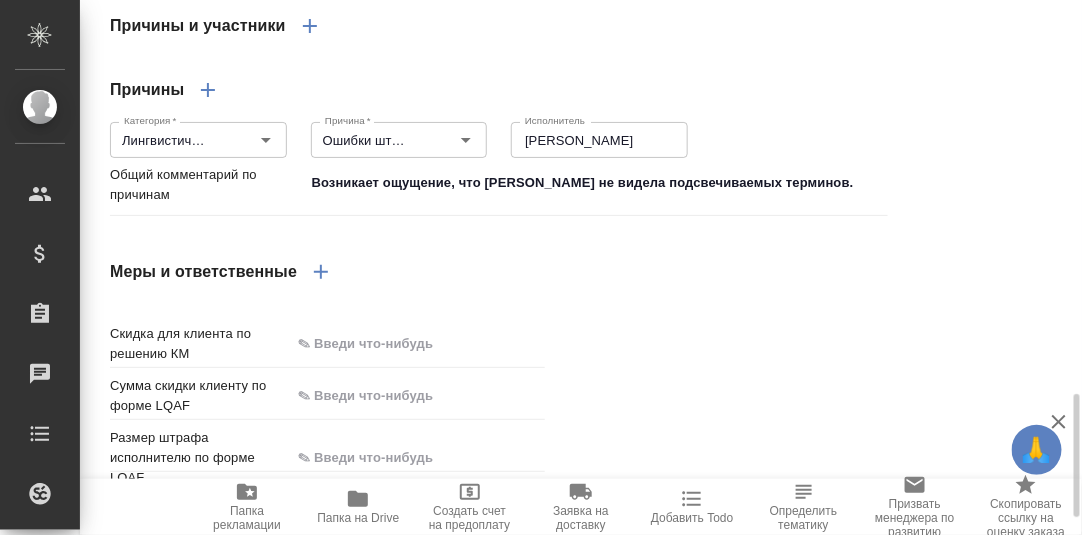 scroll, scrollTop: 1801, scrollLeft: 0, axis: vertical 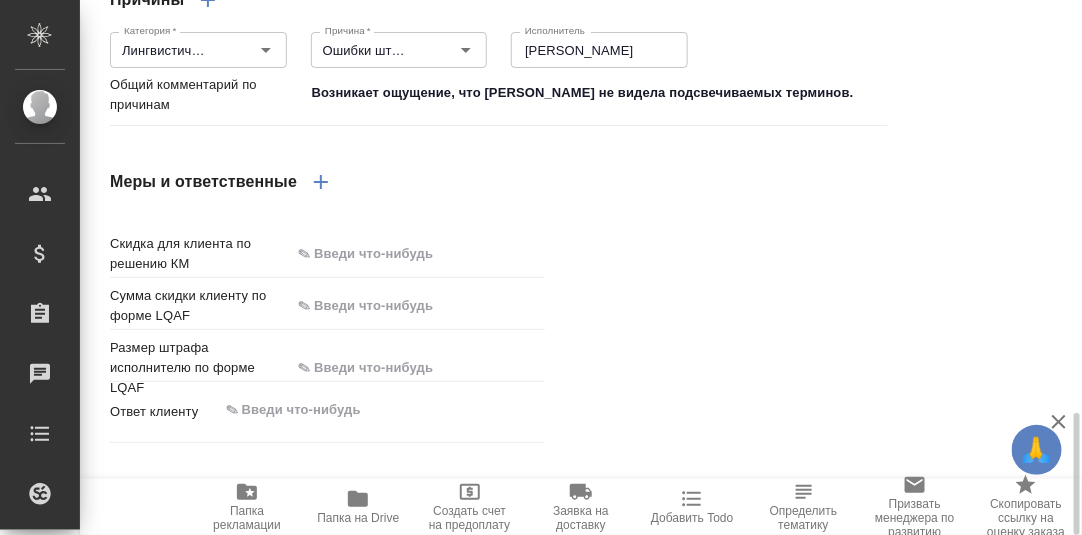 click 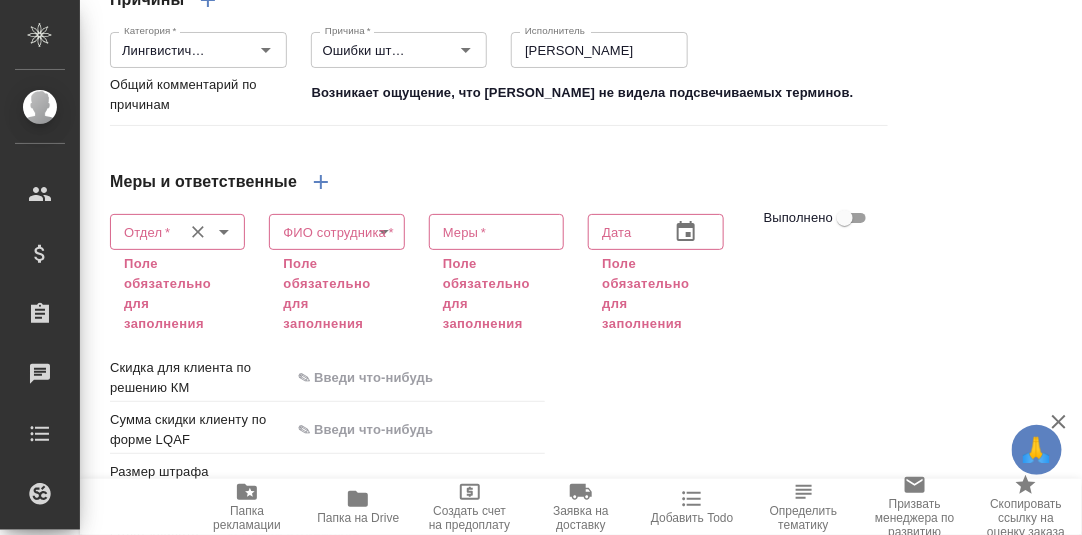 click on "Отдел   *" at bounding box center (144, 232) 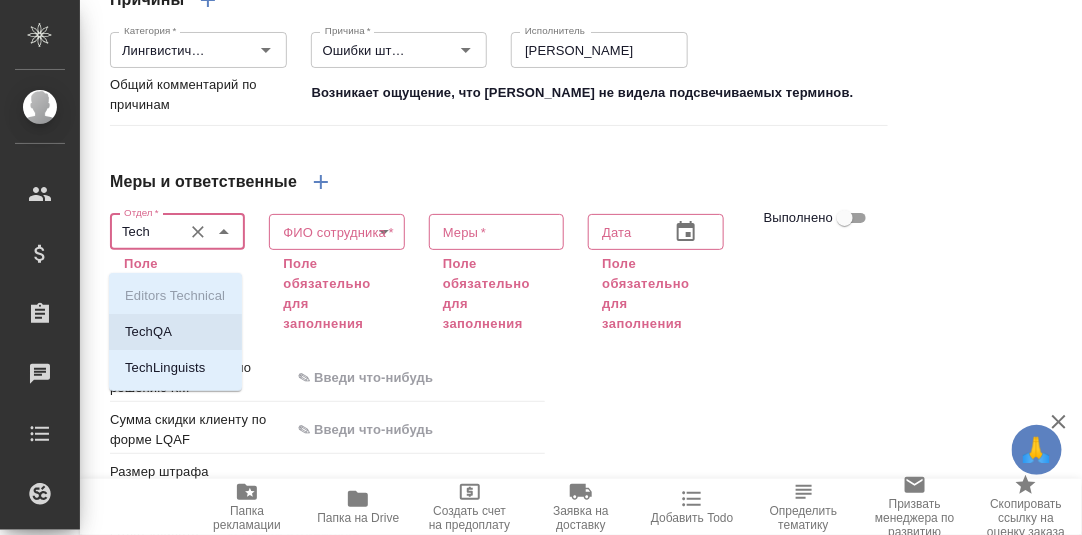 drag, startPoint x: 169, startPoint y: 326, endPoint x: 252, endPoint y: 299, distance: 87.28116 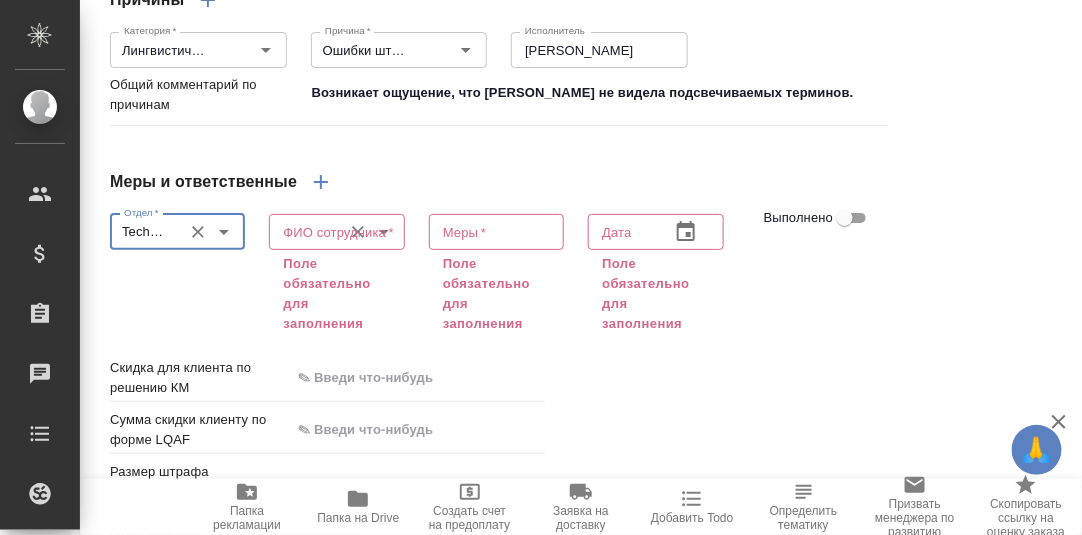click on "ФИО сотрудника   *" at bounding box center [303, 232] 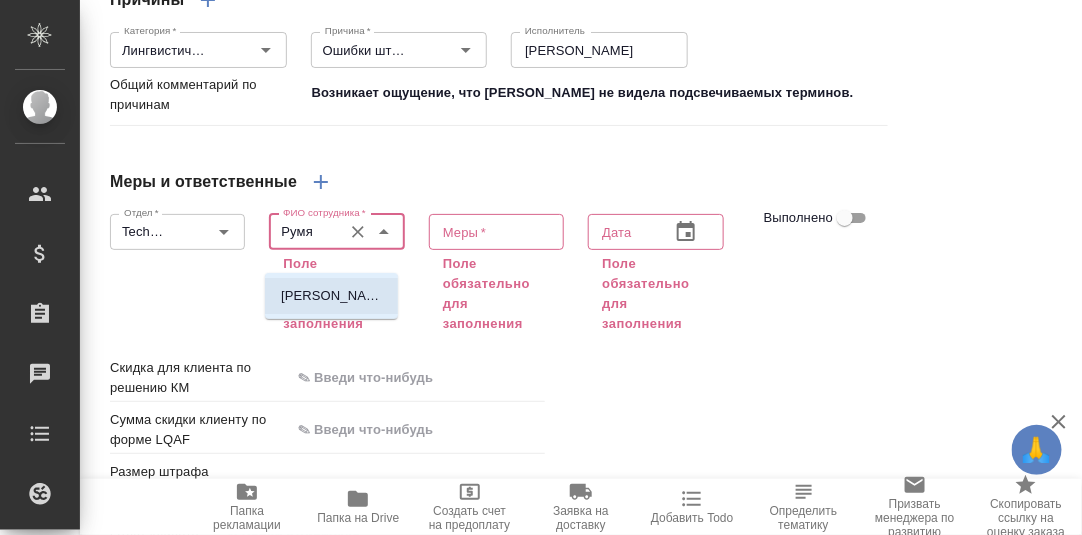 click on "[PERSON_NAME]" at bounding box center (331, 296) 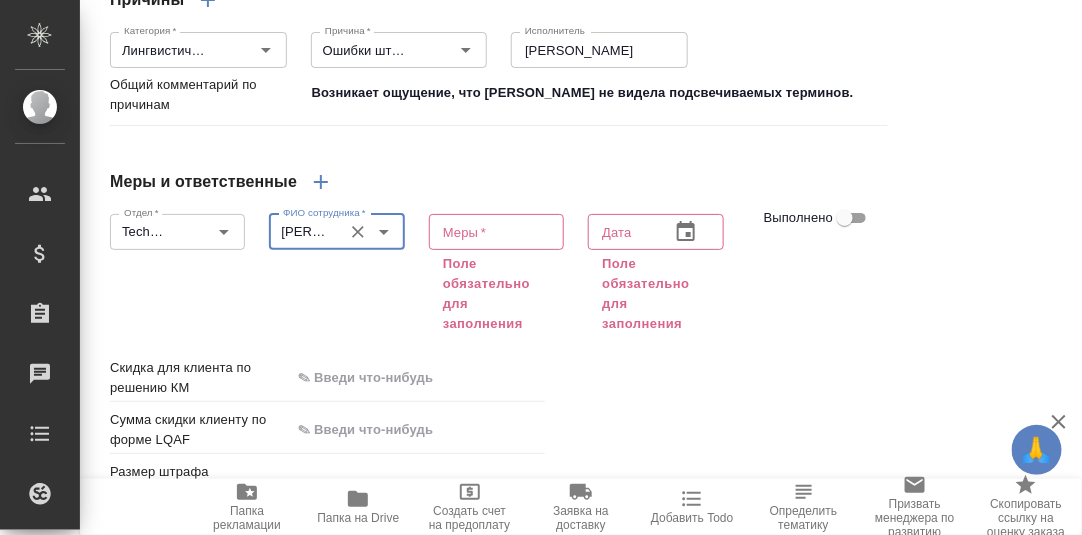 click on "[PERSON_NAME]" at bounding box center [303, 232] 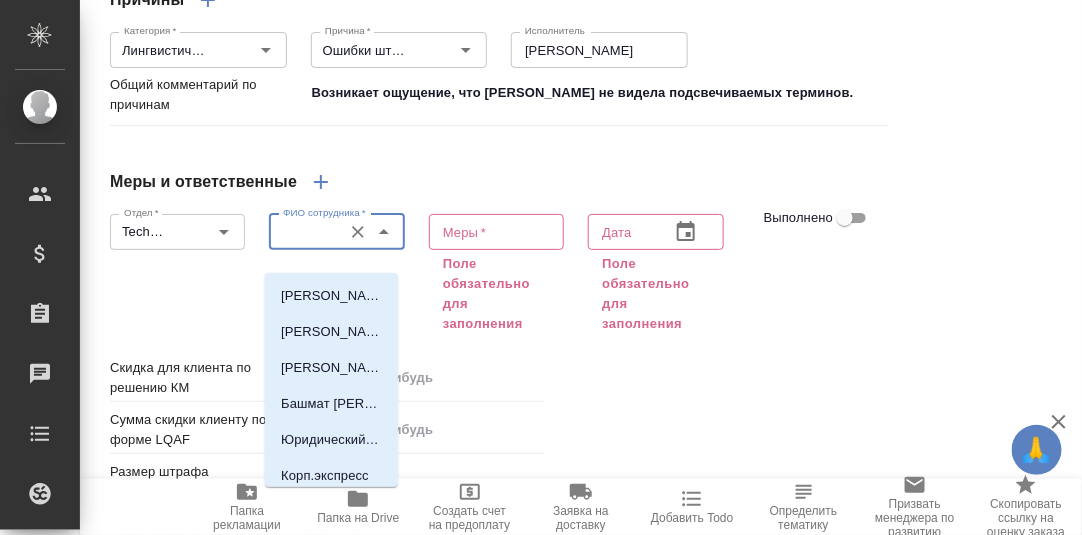 scroll, scrollTop: 0, scrollLeft: 65, axis: horizontal 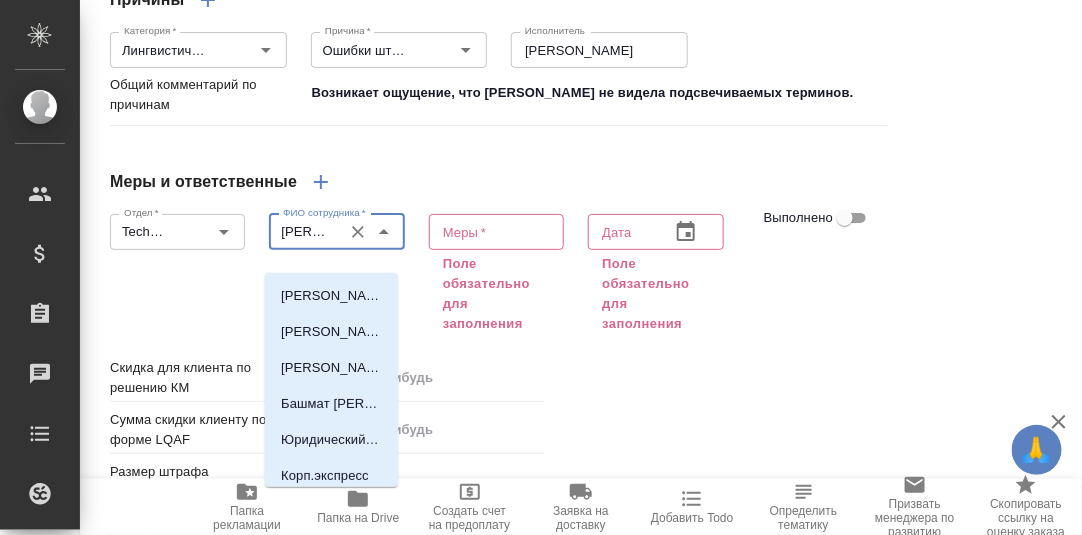 click at bounding box center (496, 231) 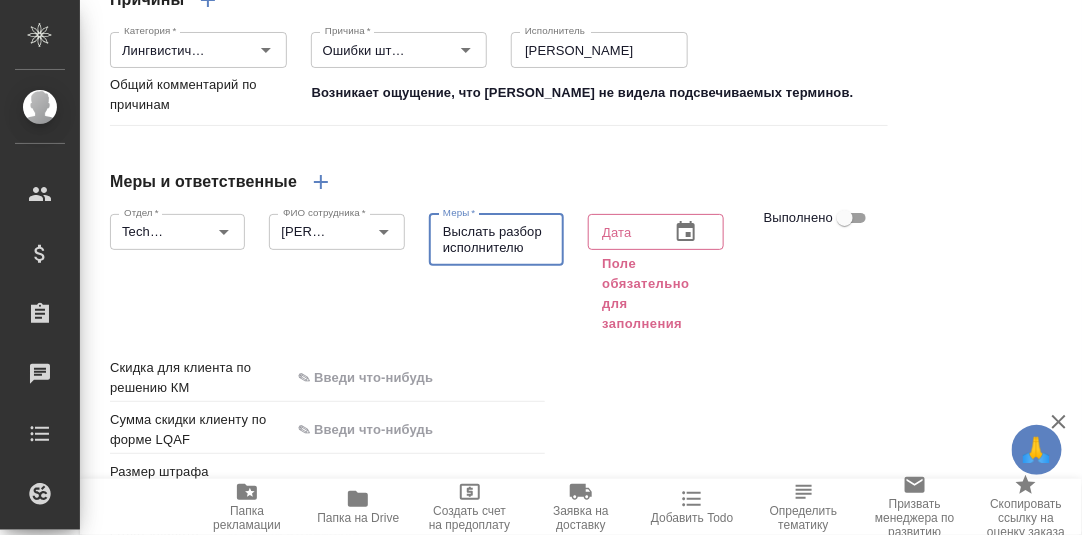 click 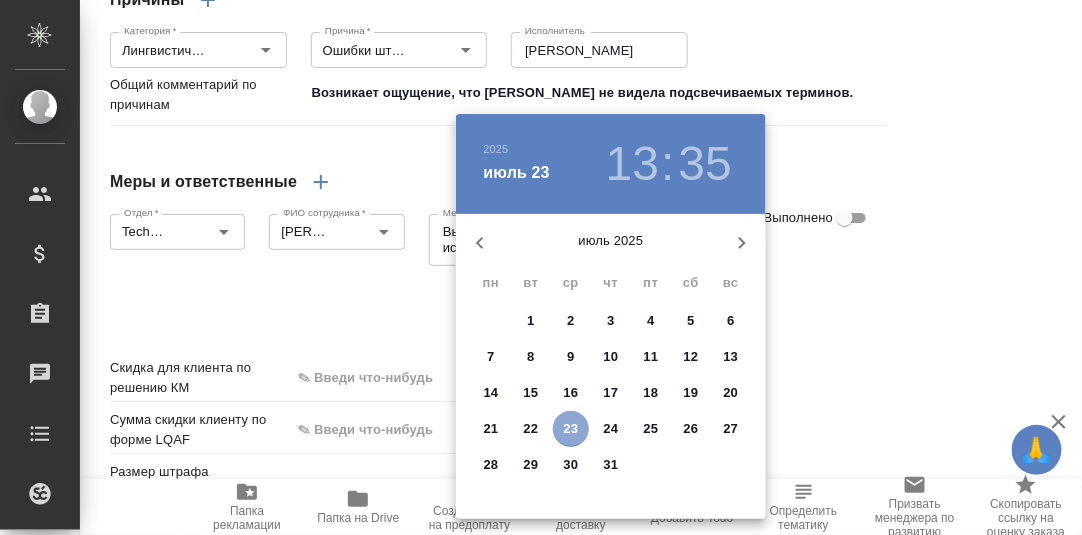 click on "23" at bounding box center [571, 429] 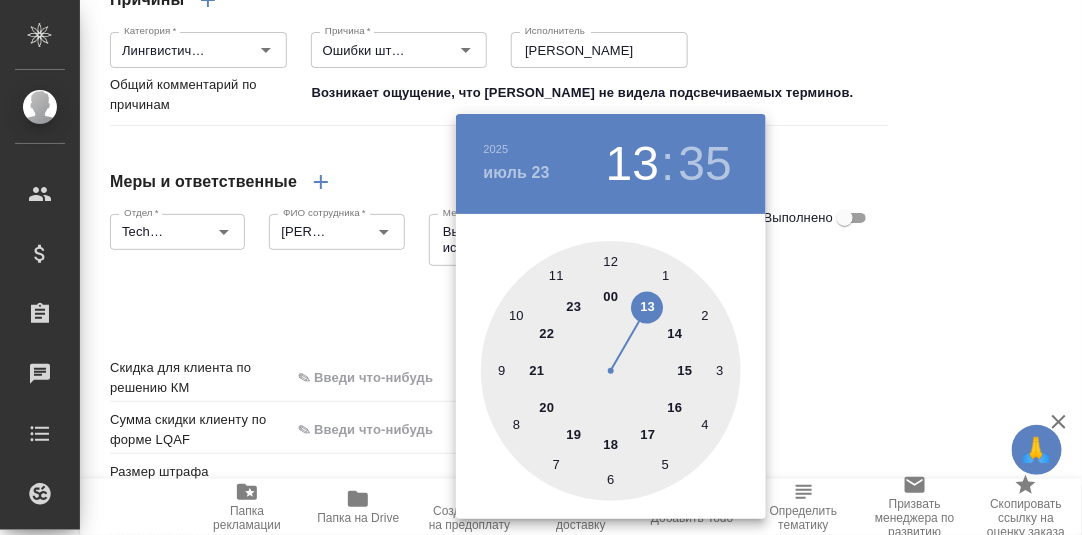 click at bounding box center [611, 371] 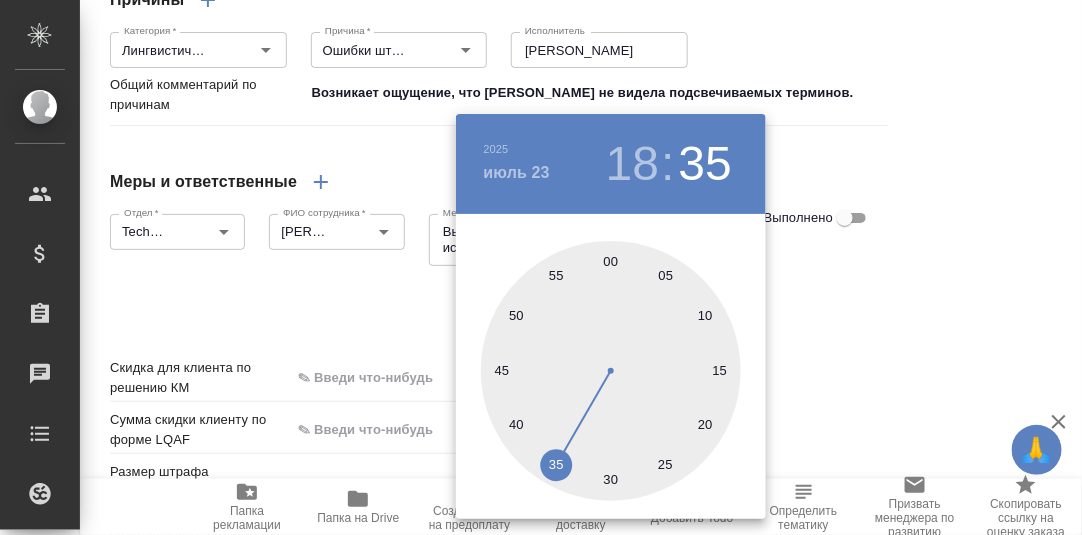 drag, startPoint x: 611, startPoint y: 265, endPoint x: 794, endPoint y: 301, distance: 186.50737 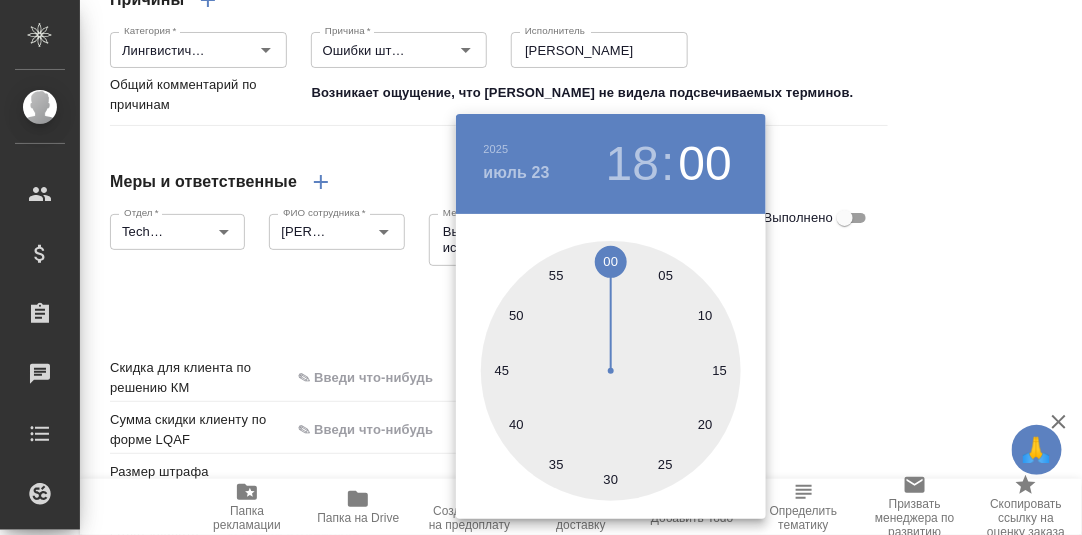 drag, startPoint x: 868, startPoint y: 305, endPoint x: 864, endPoint y: 243, distance: 62.1289 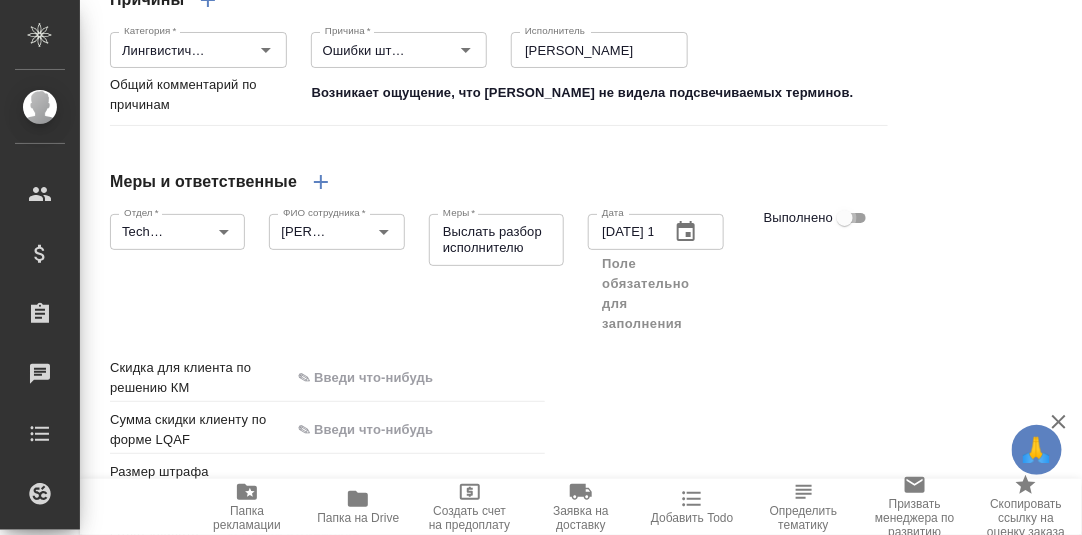 click on "Выполнено" at bounding box center (845, 218) 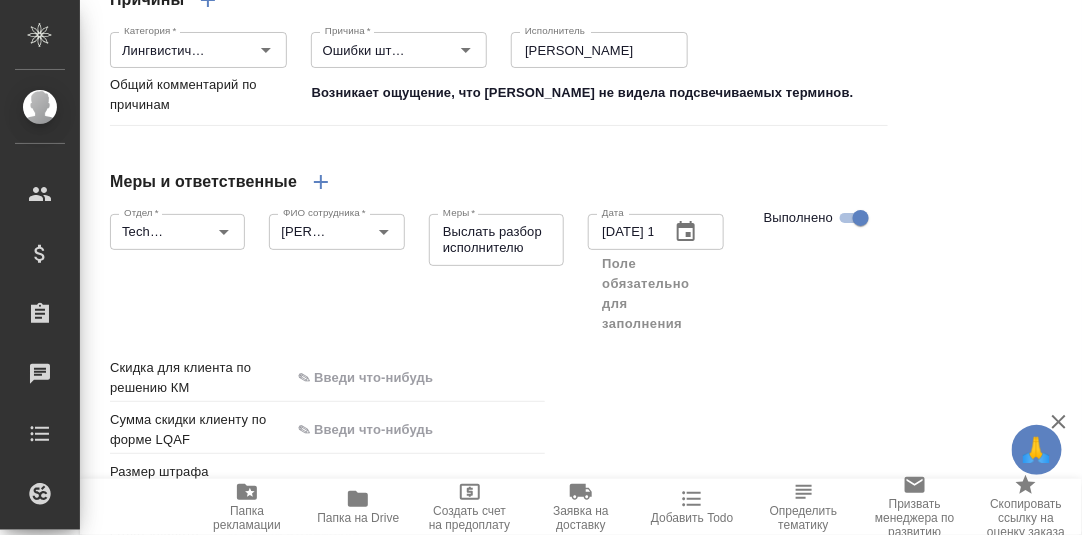 click on "Отдел   * TechQA Отдел  * ФИО сотрудника   * [PERSON_NAME] сотрудника  * Меры   * Выслать разбор исполнителю x Меры  * Дата [DATE] 18:00 Дата Поле обязательно для заполнения Выполнено" at bounding box center (499, 272) 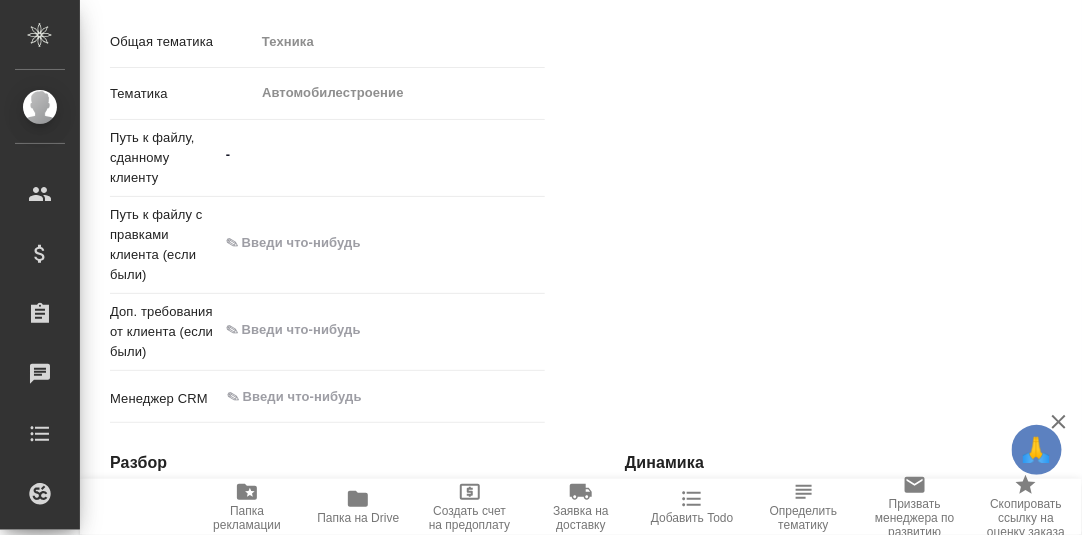 scroll, scrollTop: 1384, scrollLeft: 0, axis: vertical 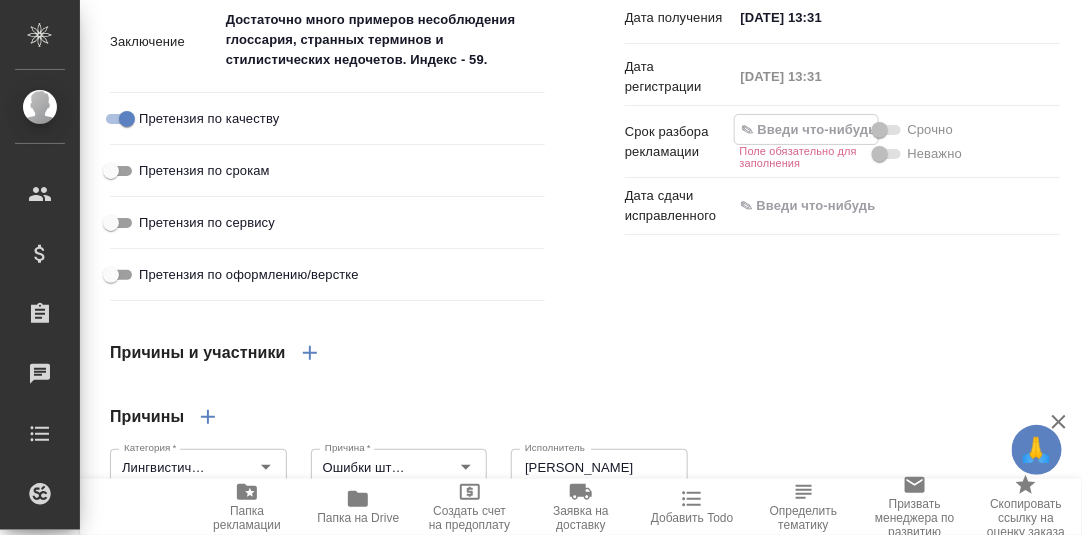 click at bounding box center [806, 129] 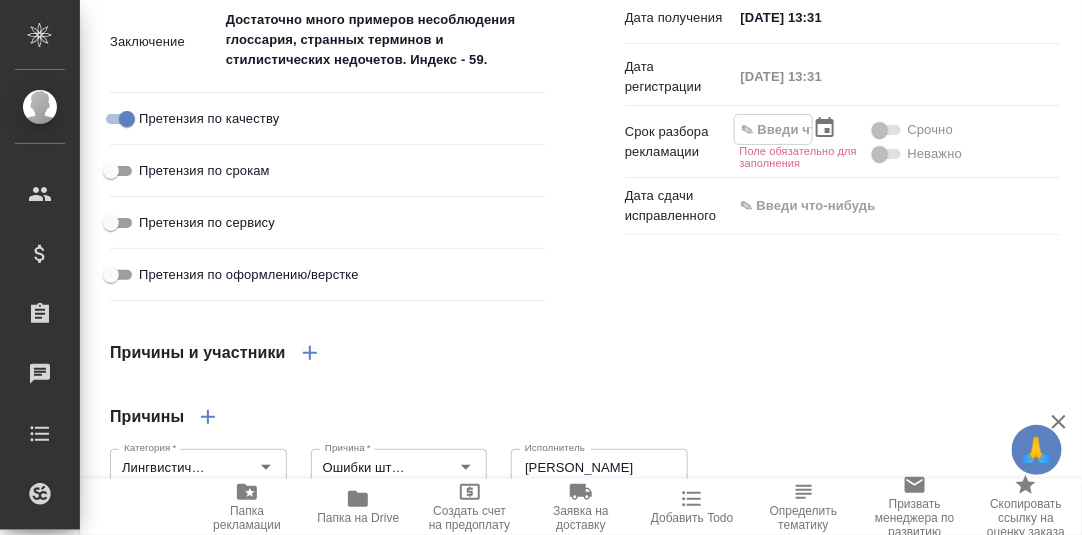 click 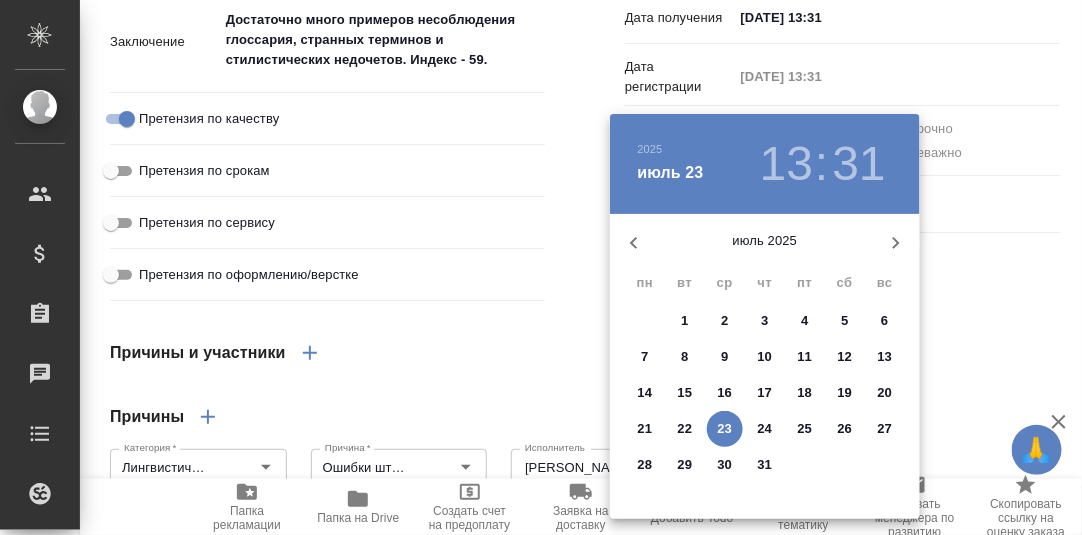 click on "23" at bounding box center (725, 429) 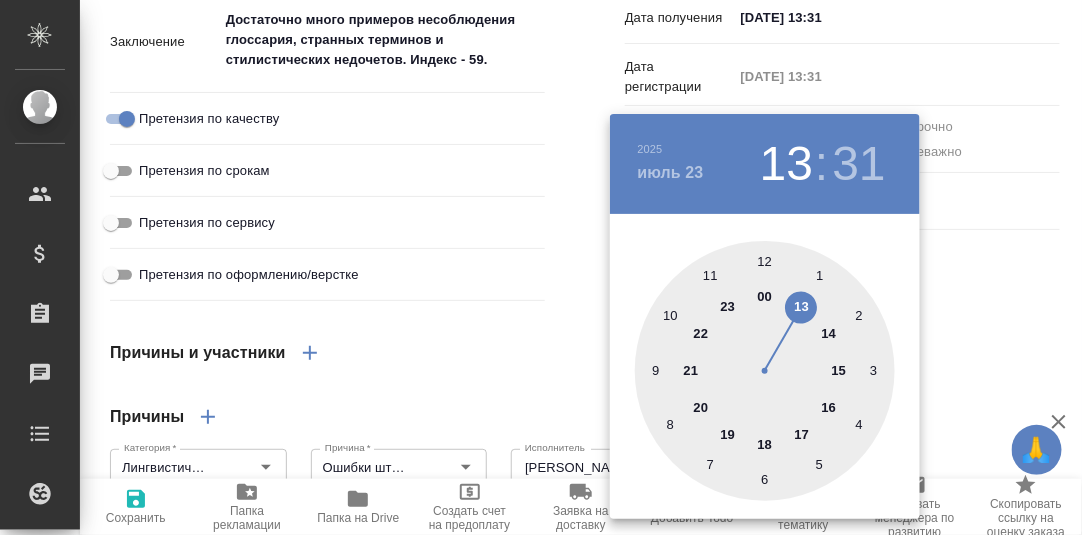 click at bounding box center (765, 371) 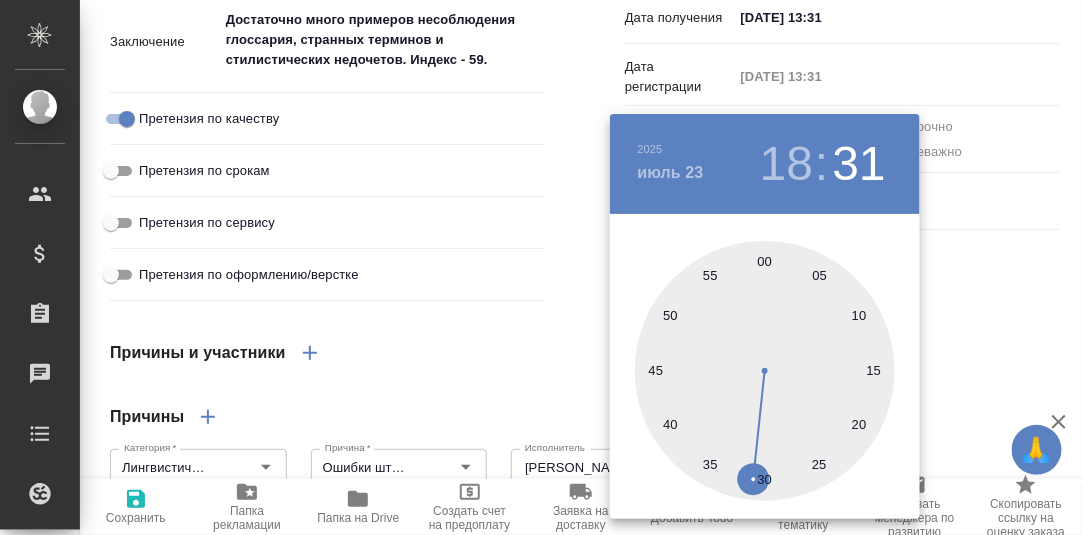 click at bounding box center (765, 371) 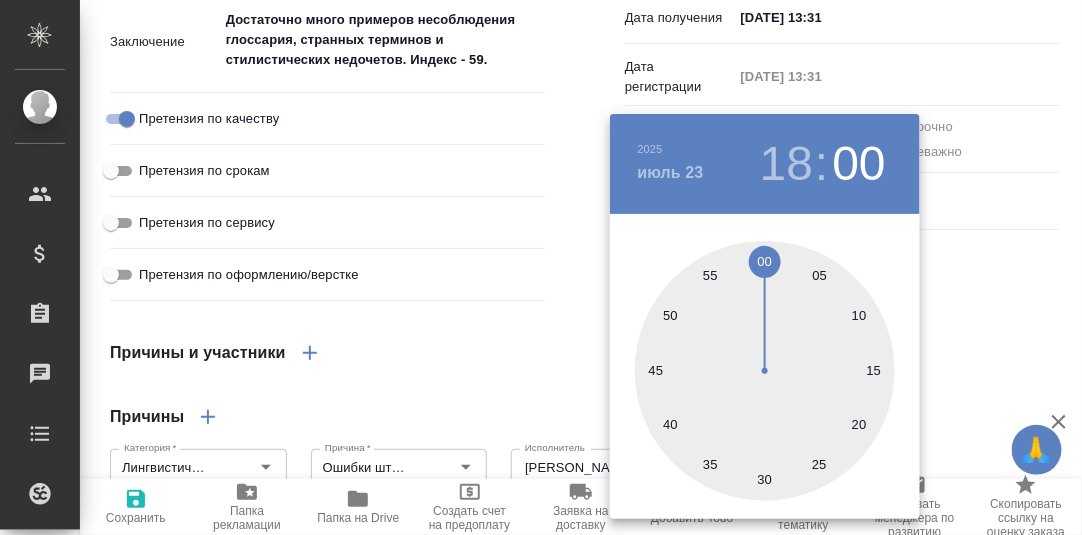 click at bounding box center [541, 267] 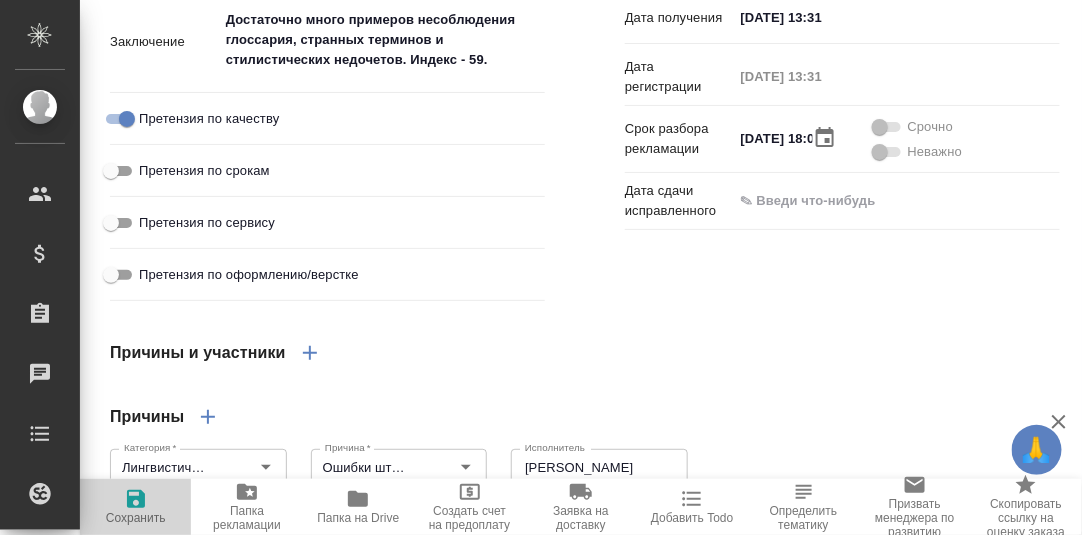 drag, startPoint x: 138, startPoint y: 496, endPoint x: 635, endPoint y: 356, distance: 516.3419 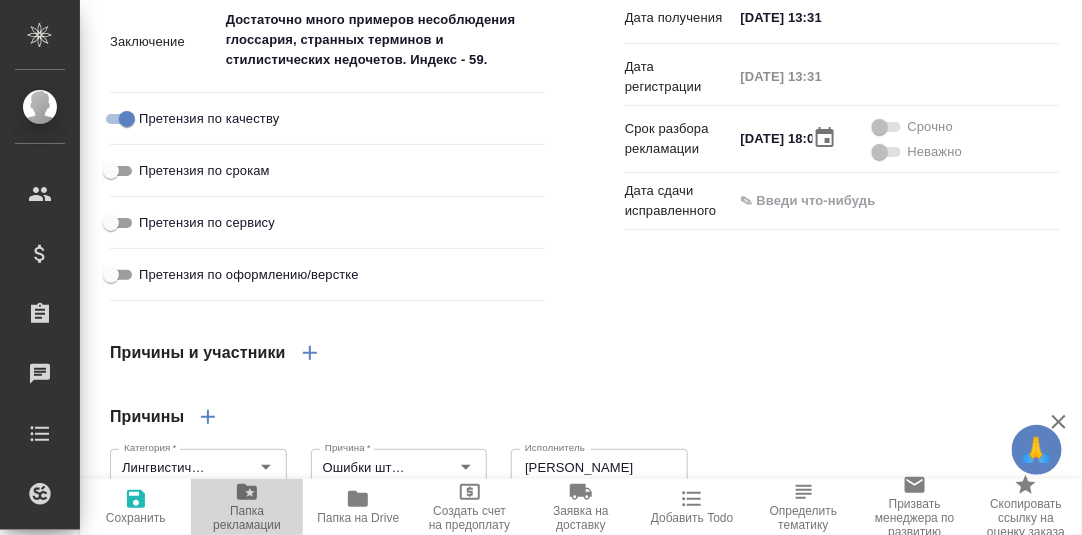 click 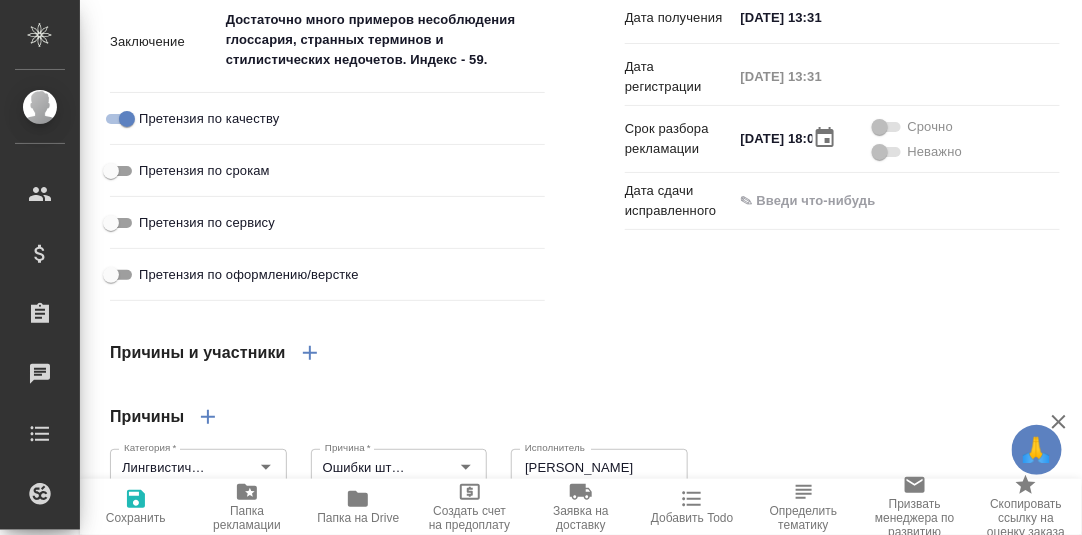 click on "Достаточно много примеров несоблюдения глоссария, странных терминов и стилистических недочетов. Индекс - 59." at bounding box center [382, 40] 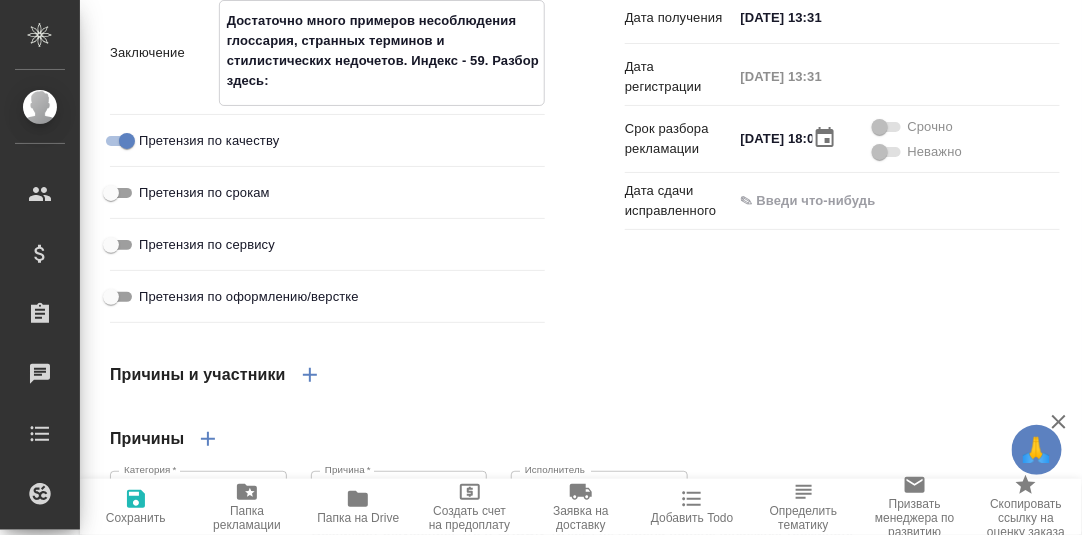 paste on "[URL][DOMAIN_NAME]" 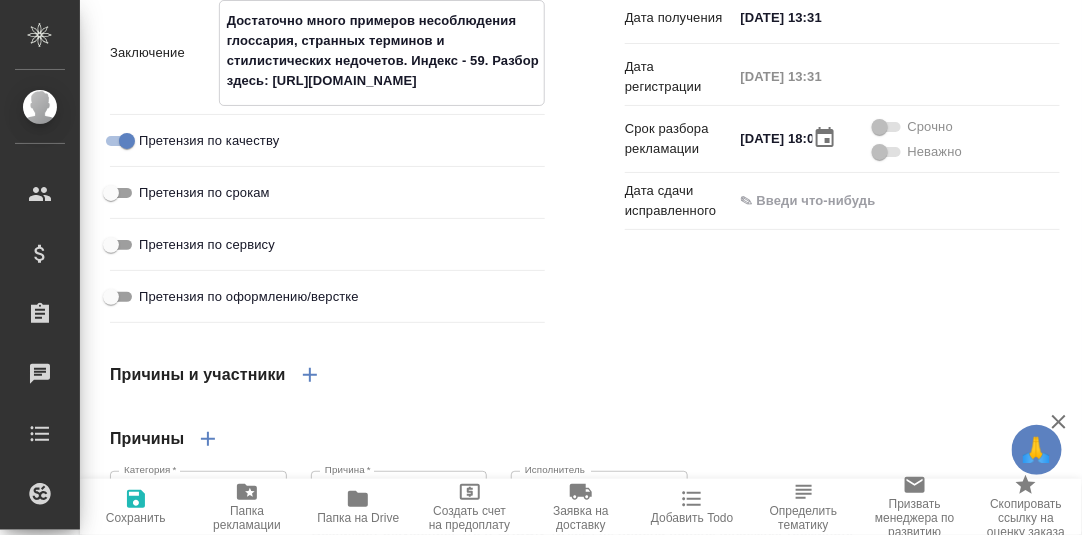 scroll, scrollTop: 10, scrollLeft: 0, axis: vertical 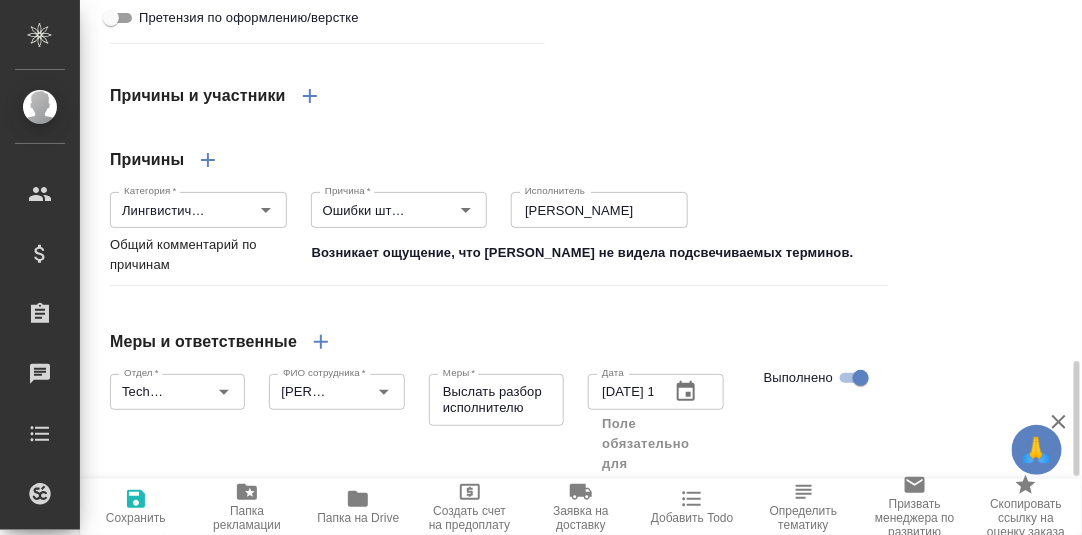 click 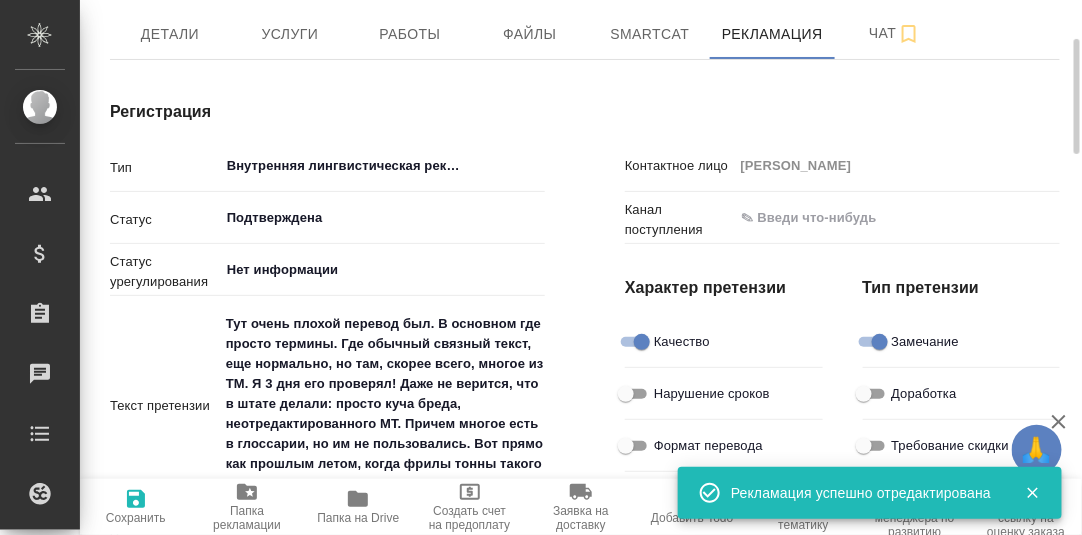 scroll, scrollTop: 0, scrollLeft: 0, axis: both 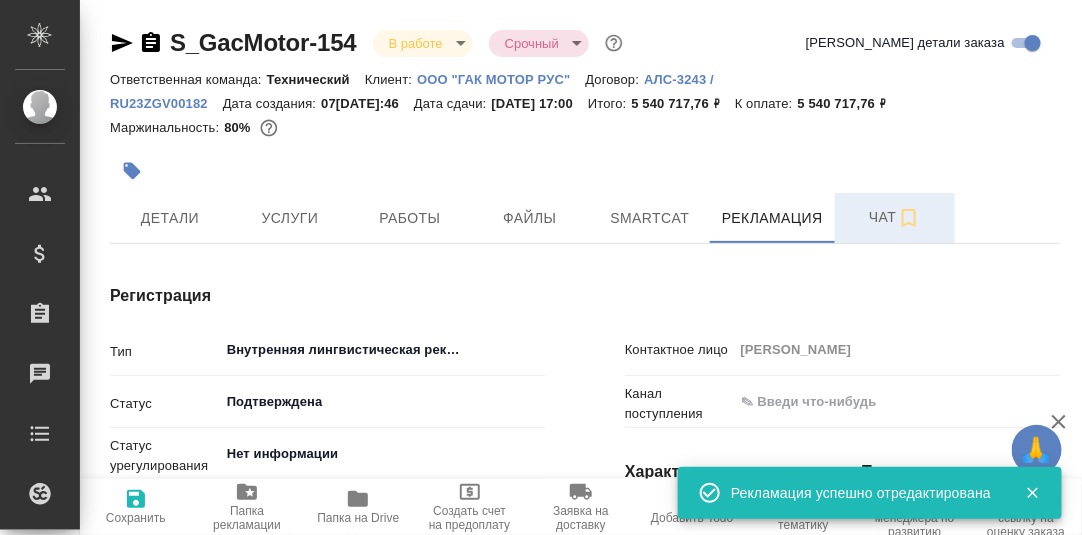 click on "Чат" at bounding box center (895, 217) 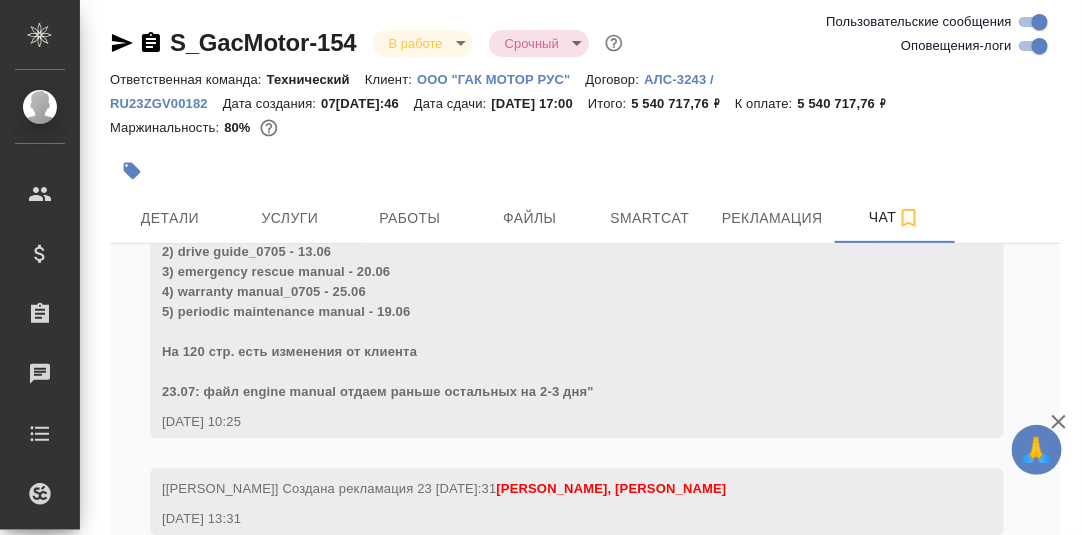 scroll, scrollTop: 121800, scrollLeft: 0, axis: vertical 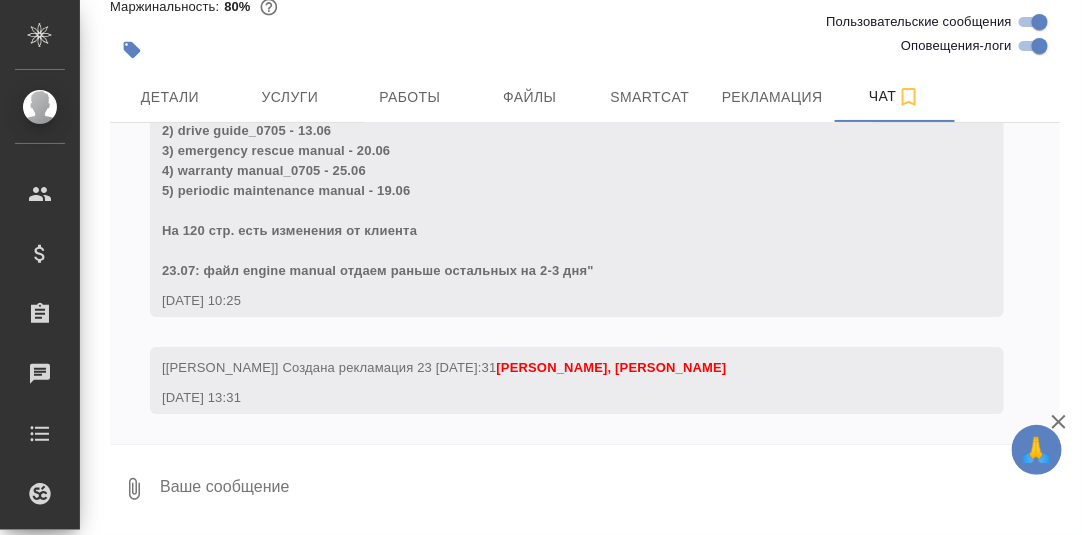 click at bounding box center (609, 489) 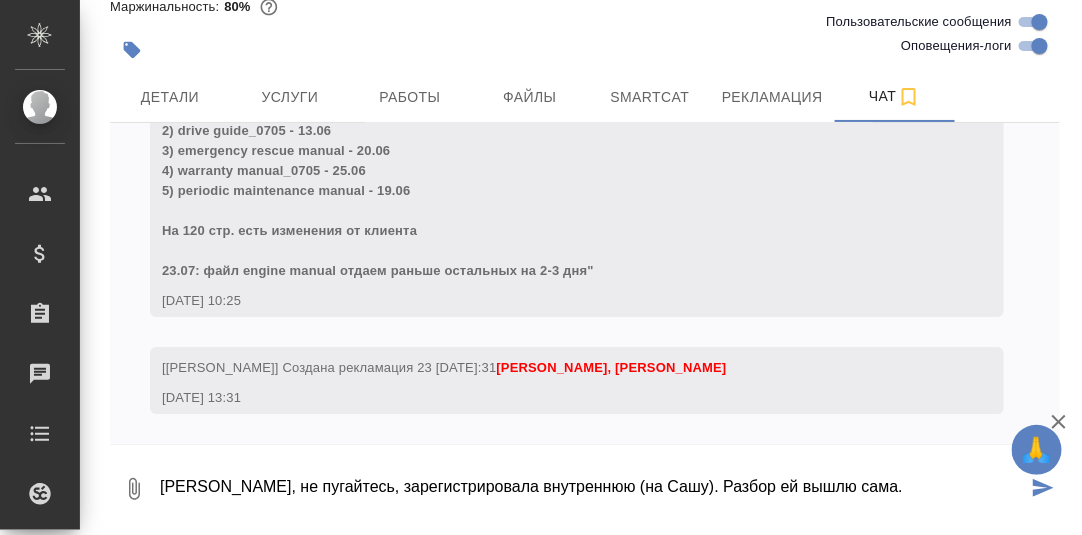 click on "[PERSON_NAME], не пугайтесь, зарегистрировала внутреннюю (на Сашу). Разбор ей вышлю сама." at bounding box center (592, 489) 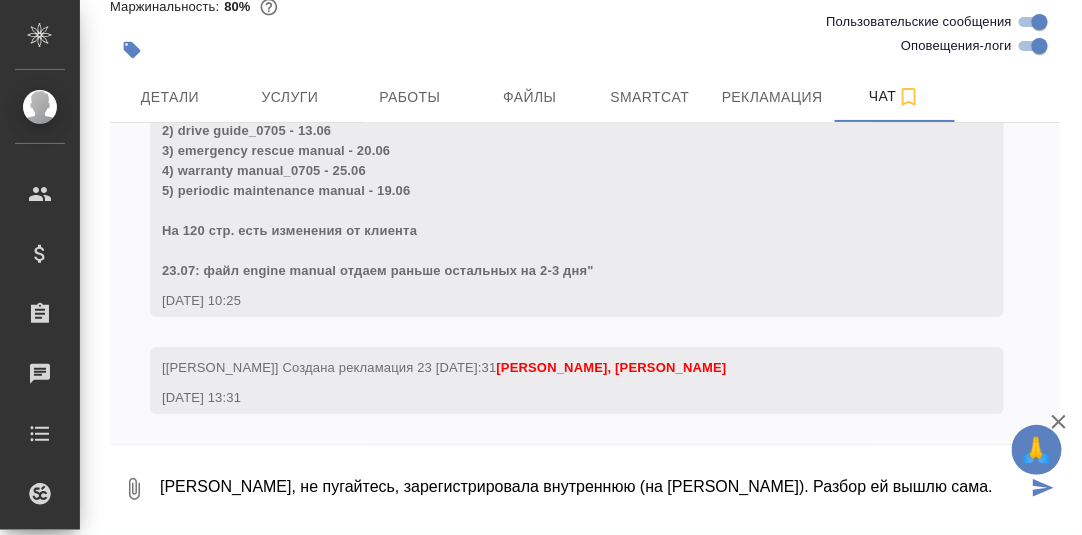 click 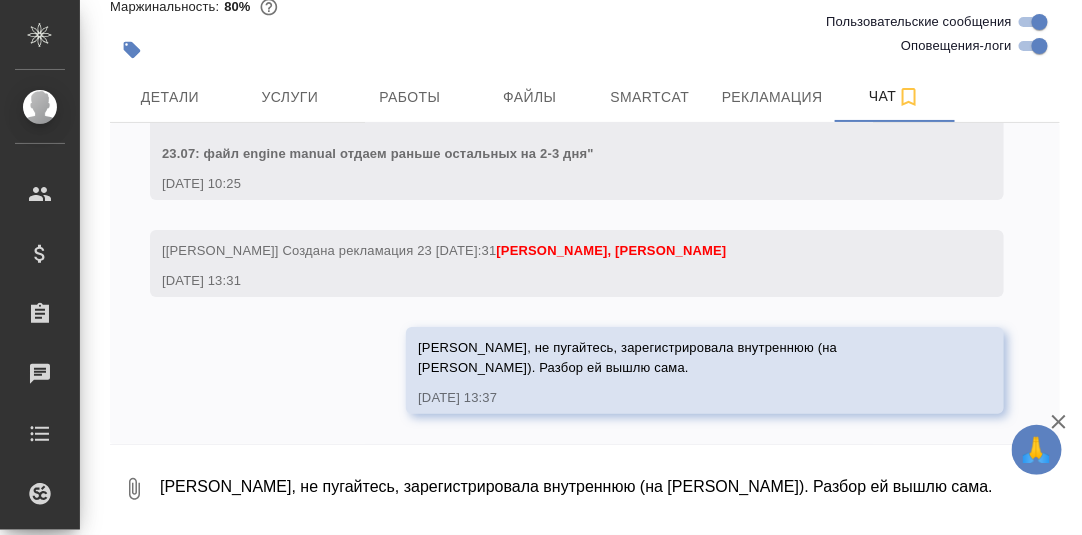 scroll, scrollTop: 122121, scrollLeft: 0, axis: vertical 